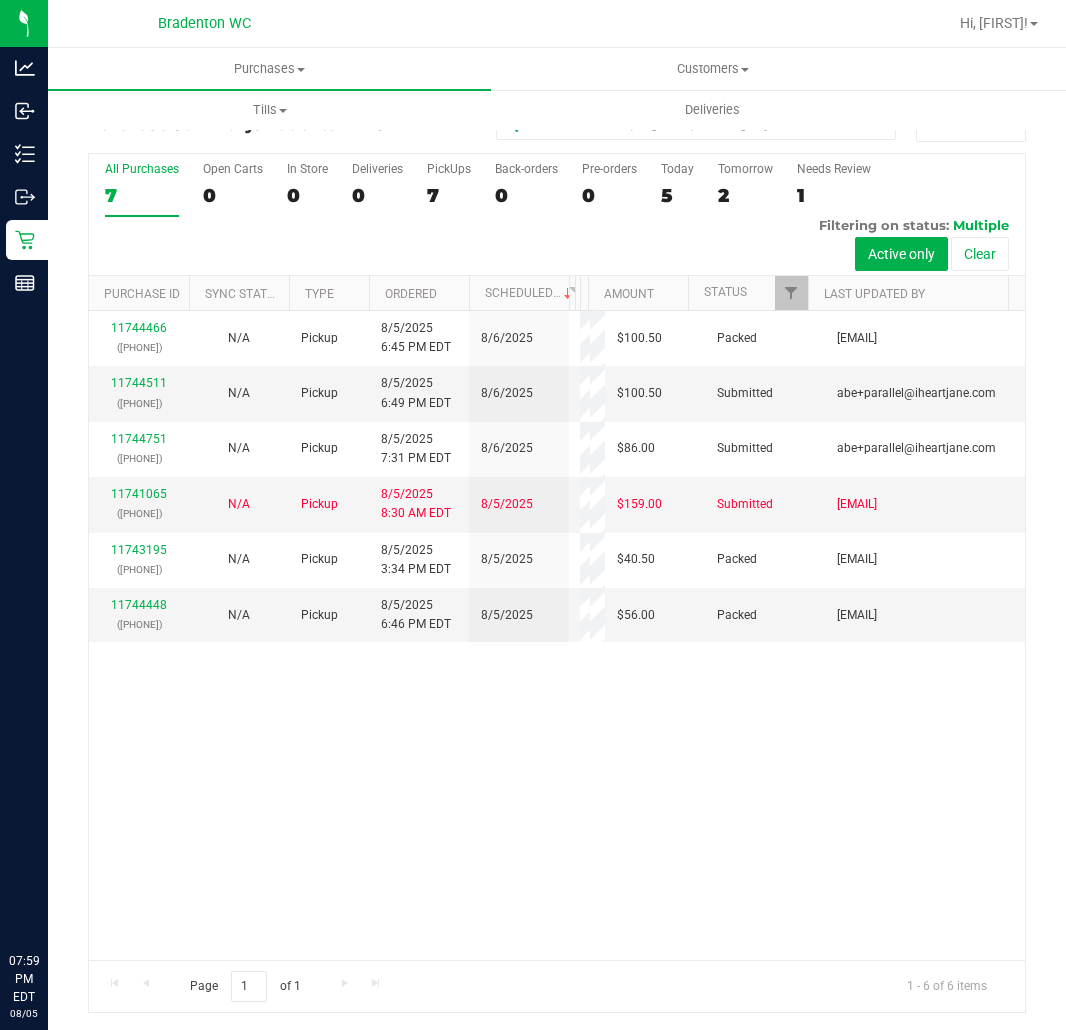 scroll, scrollTop: 0, scrollLeft: 0, axis: both 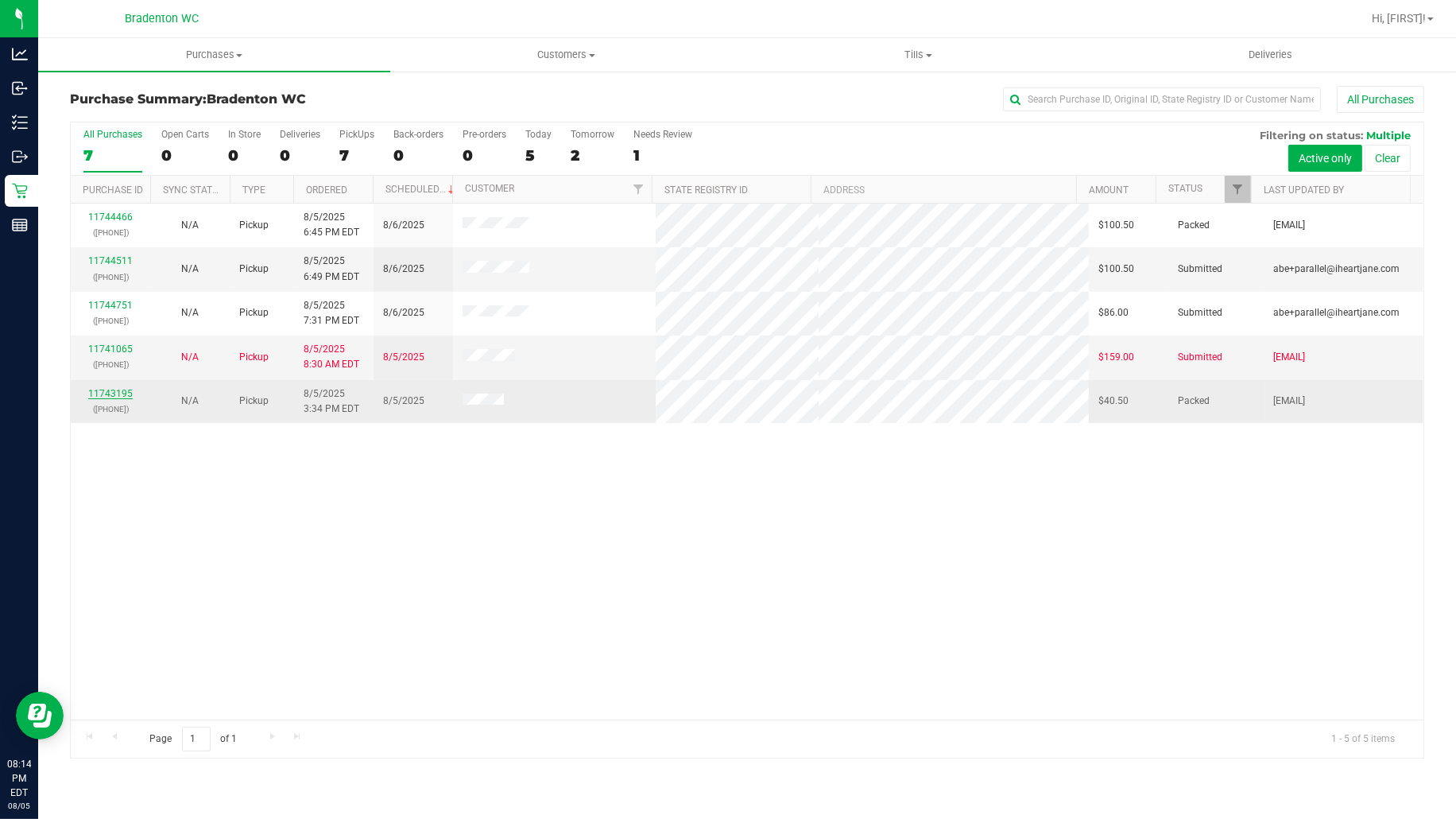 click on "11743195" at bounding box center [110, 394] 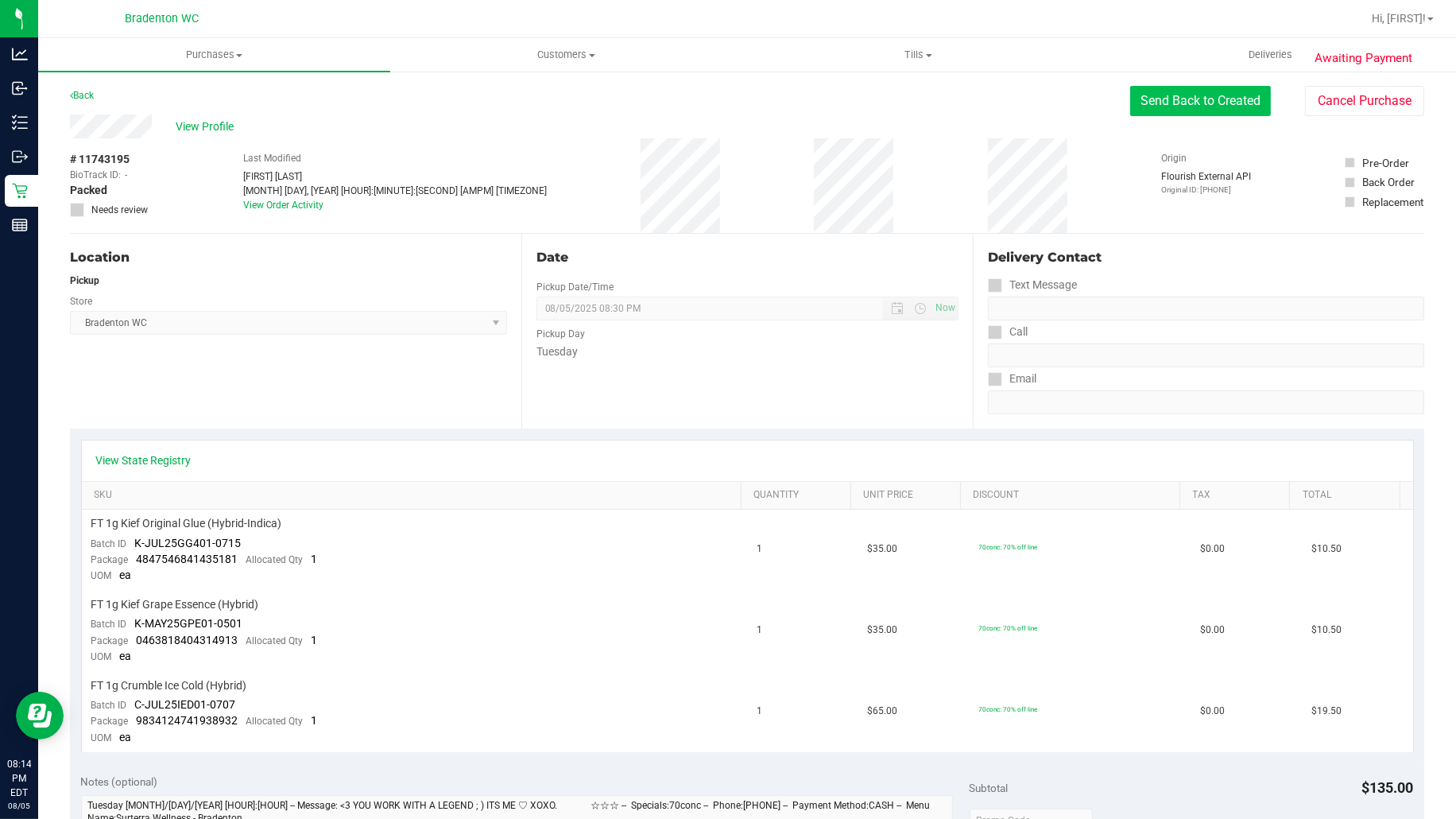 click on "Send Back to Created" at bounding box center [1200, 101] 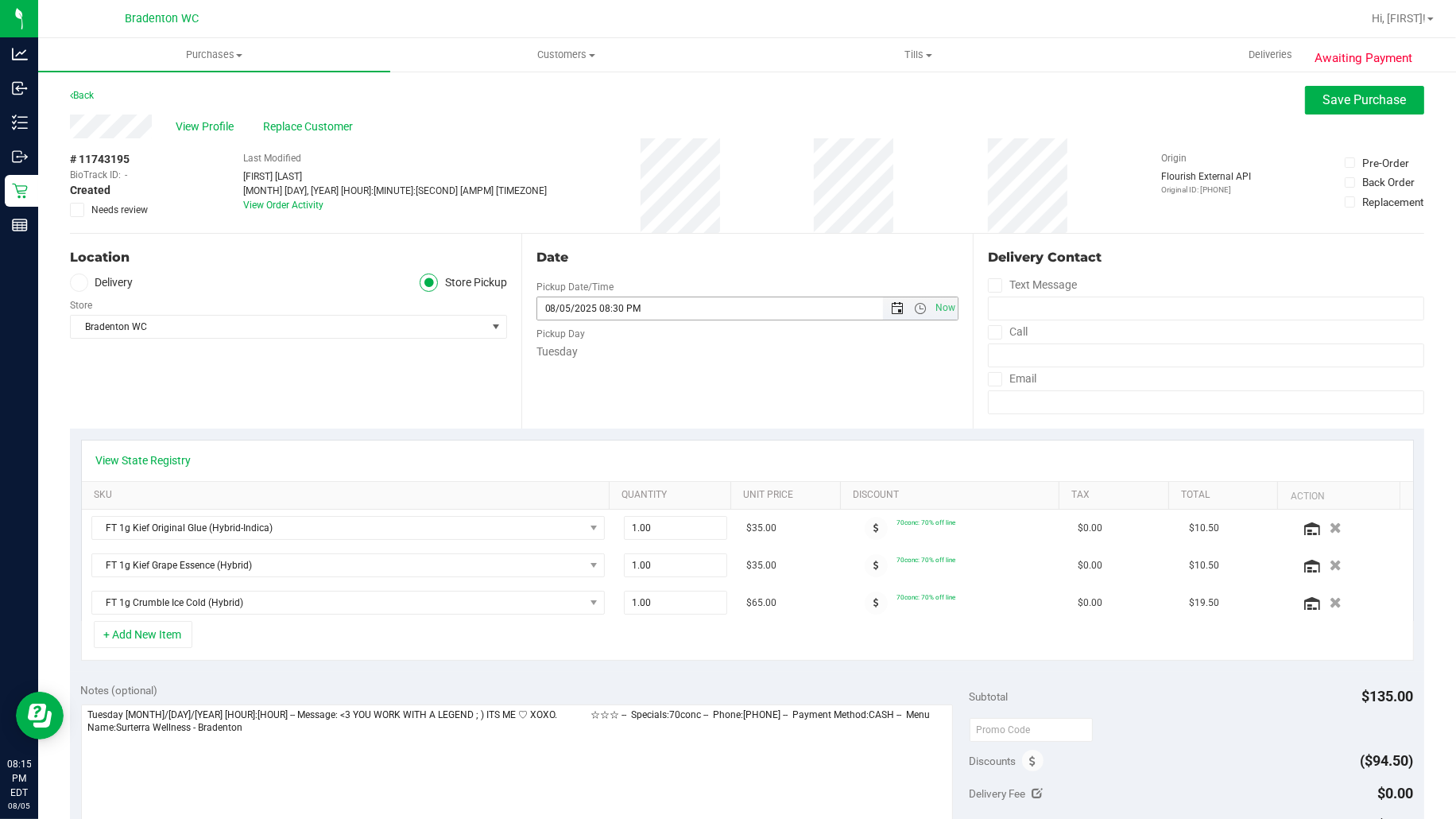 click at bounding box center [897, 309] 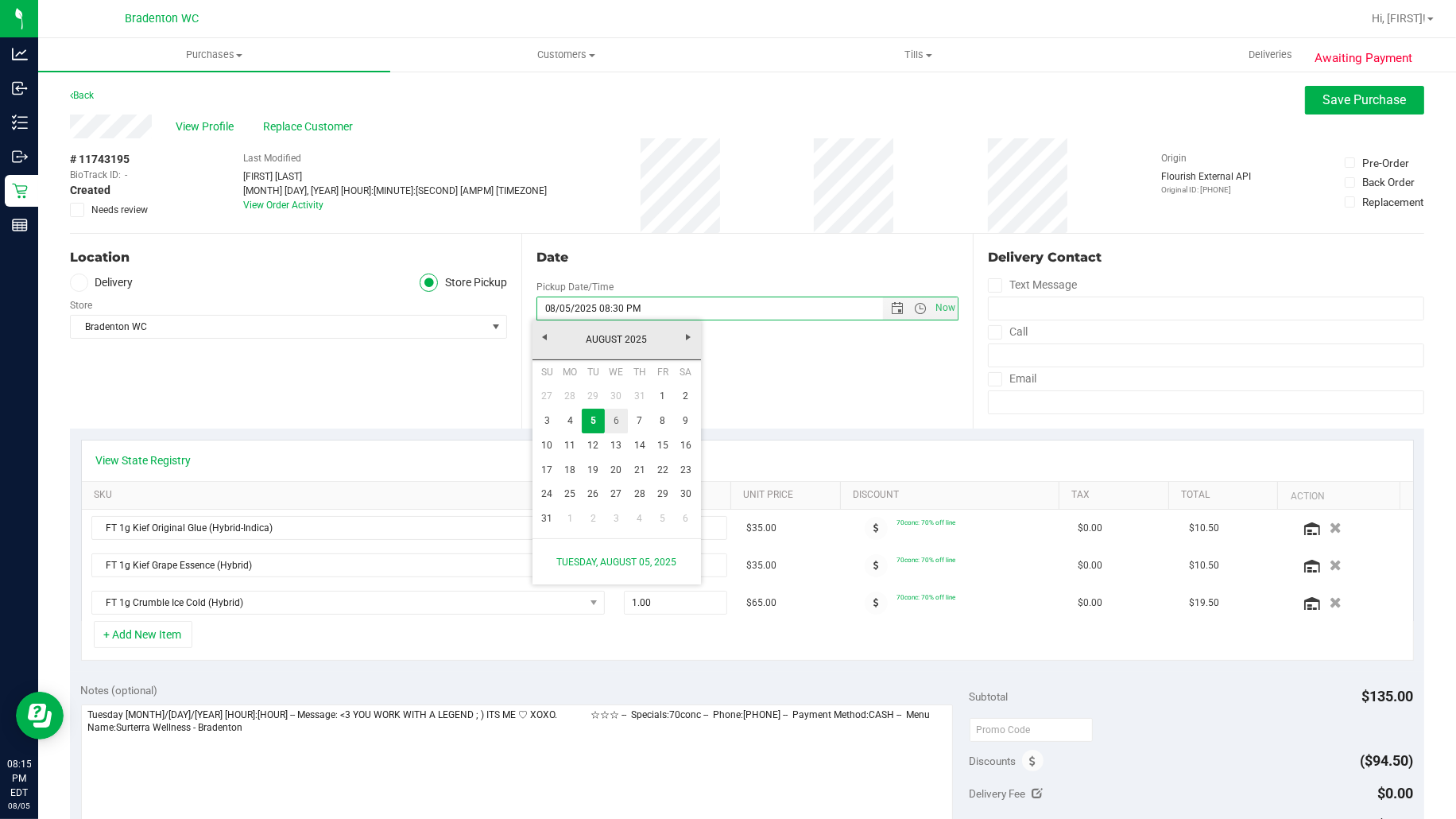 click on "6" at bounding box center [616, 421] 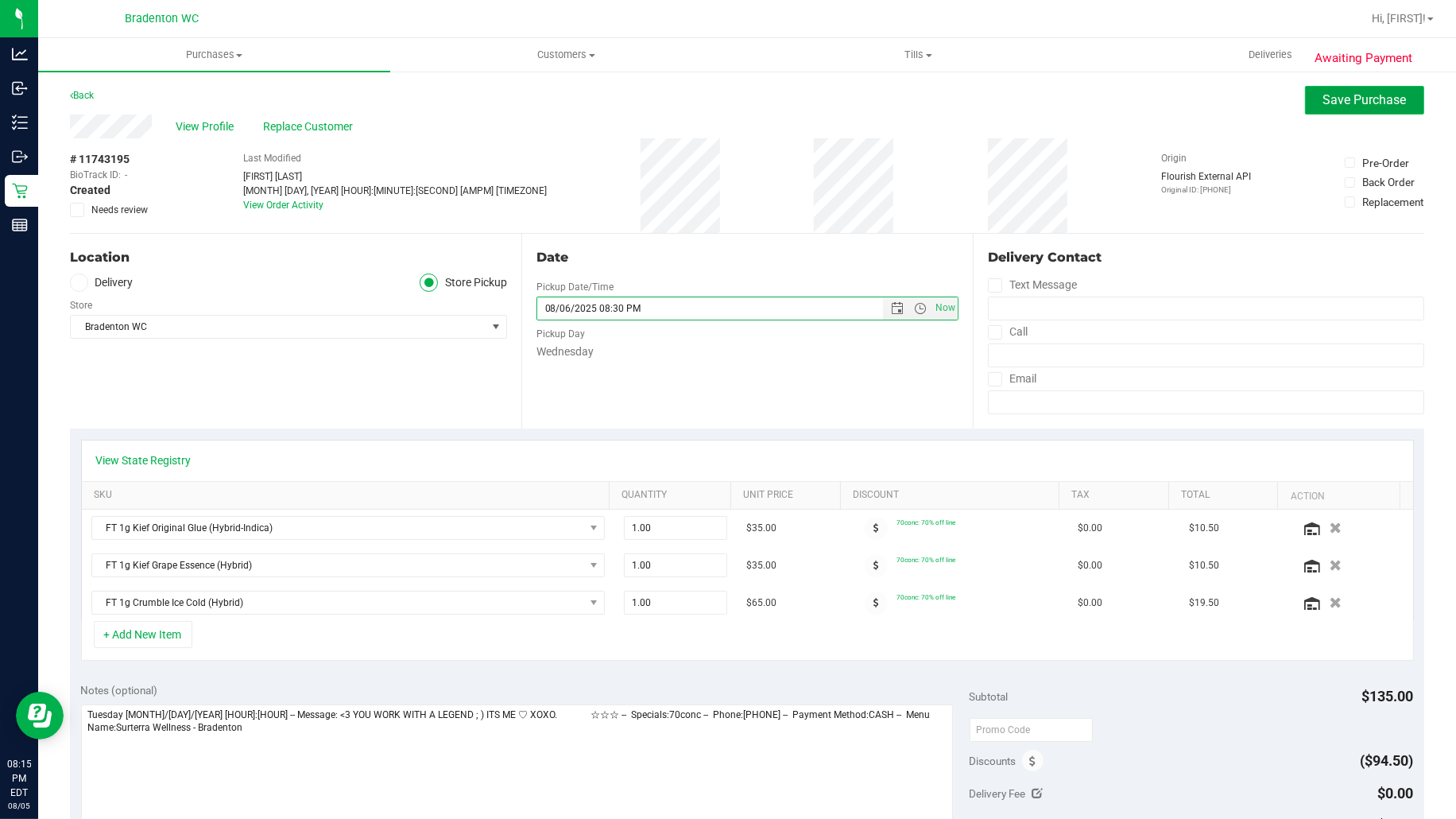click on "Save Purchase" at bounding box center [1365, 99] 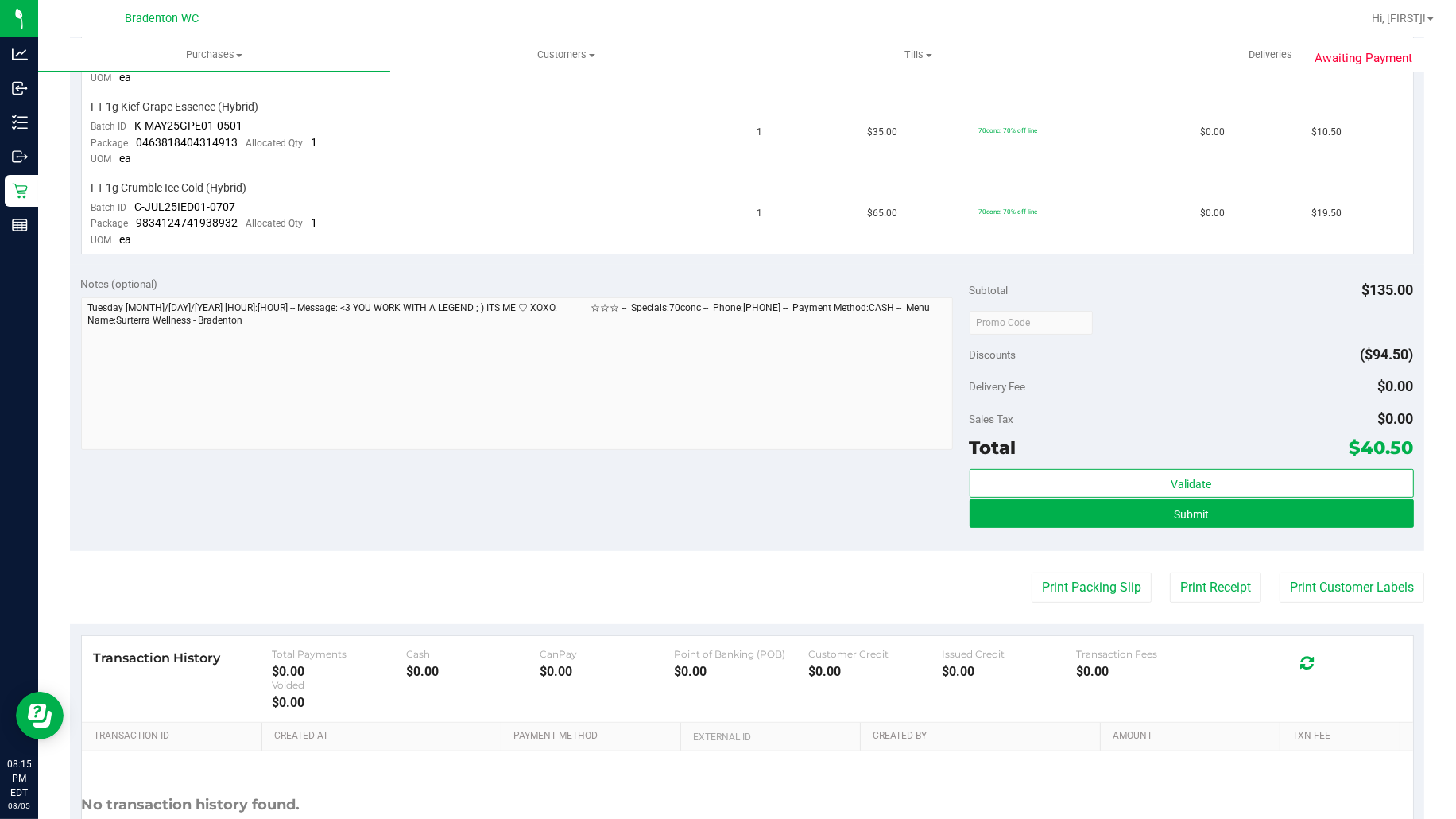 scroll, scrollTop: 499, scrollLeft: 0, axis: vertical 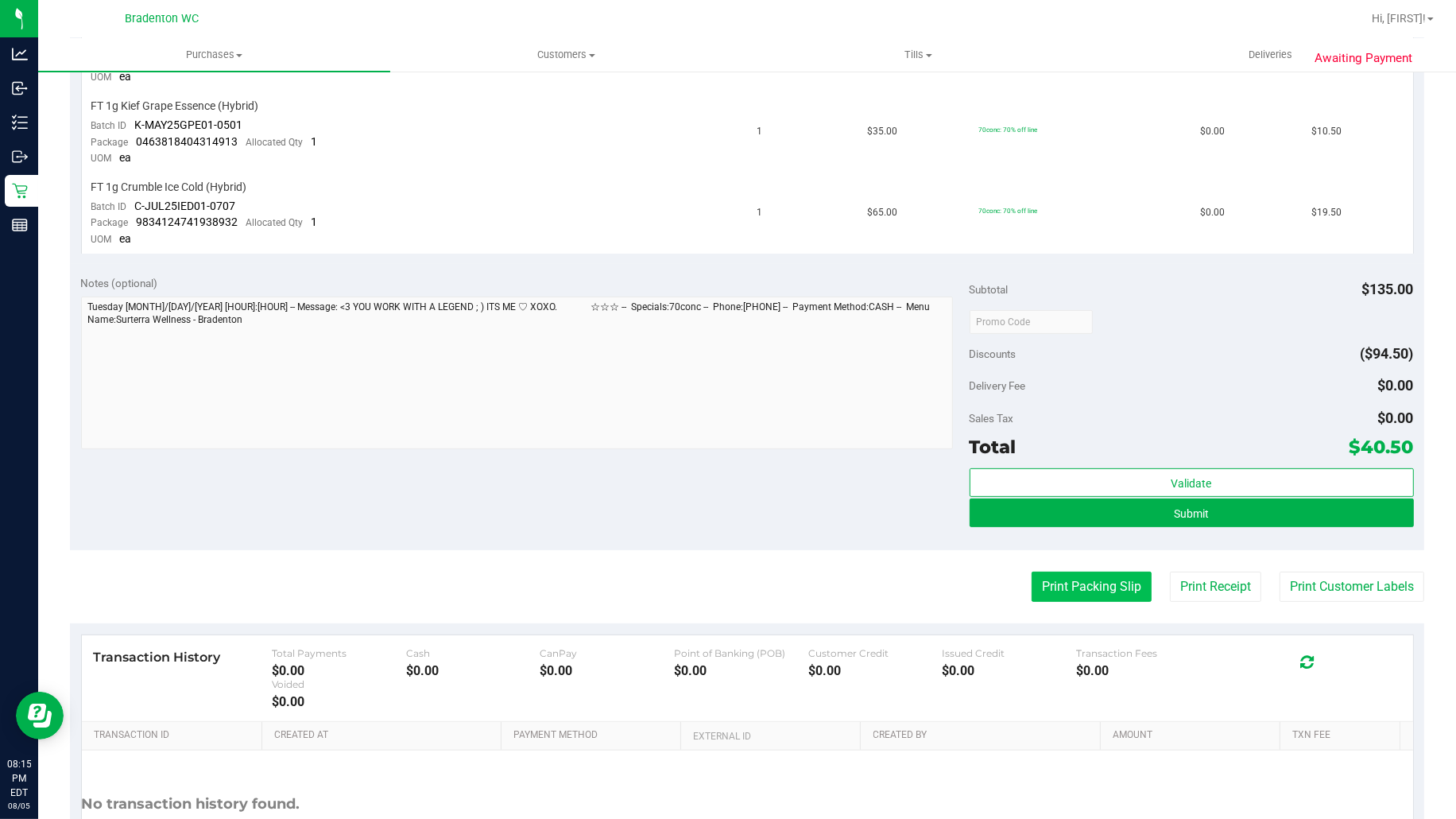 click on "Print Packing Slip" at bounding box center (1091, 587) 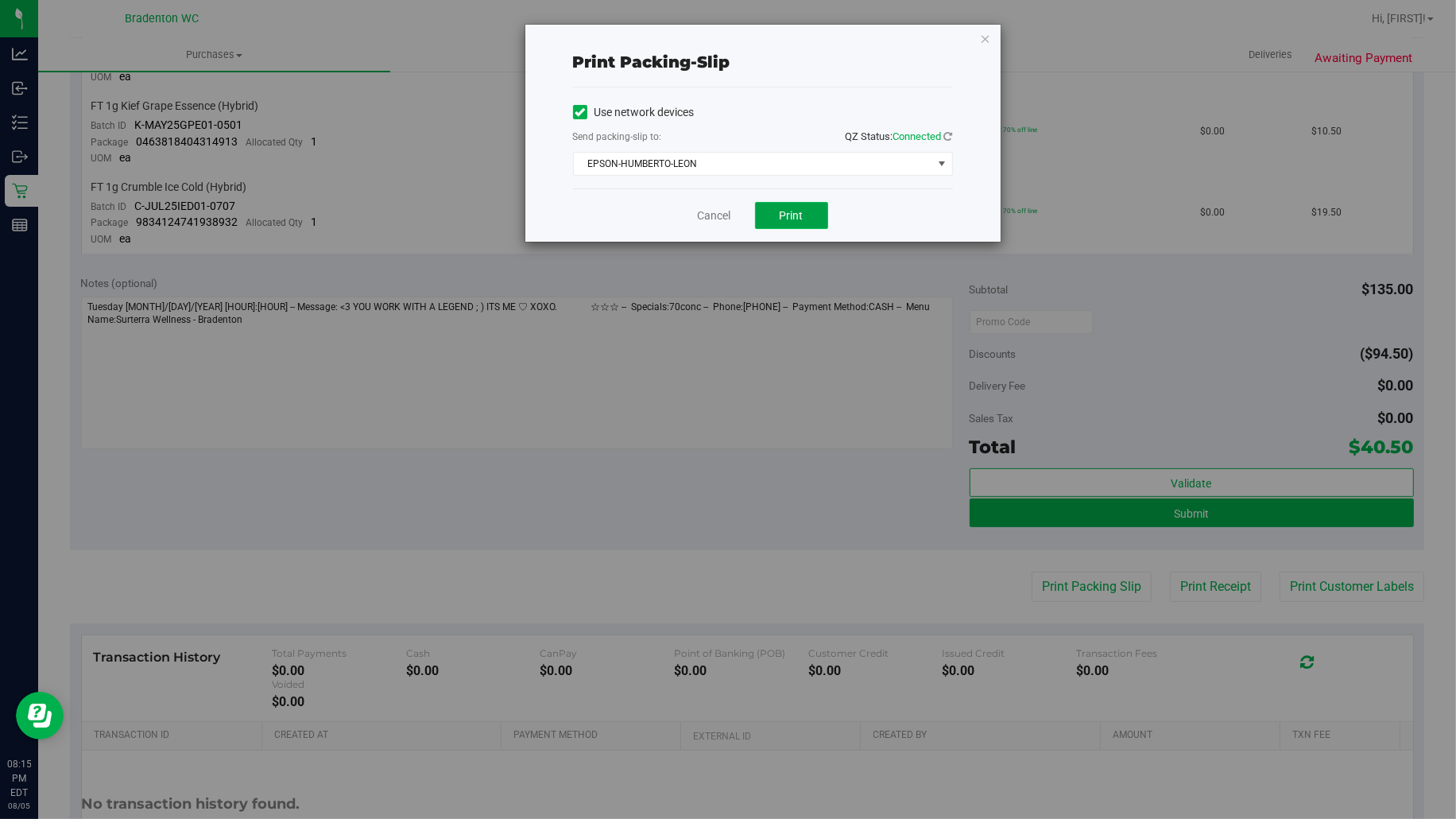 click on "Print" at bounding box center [792, 215] 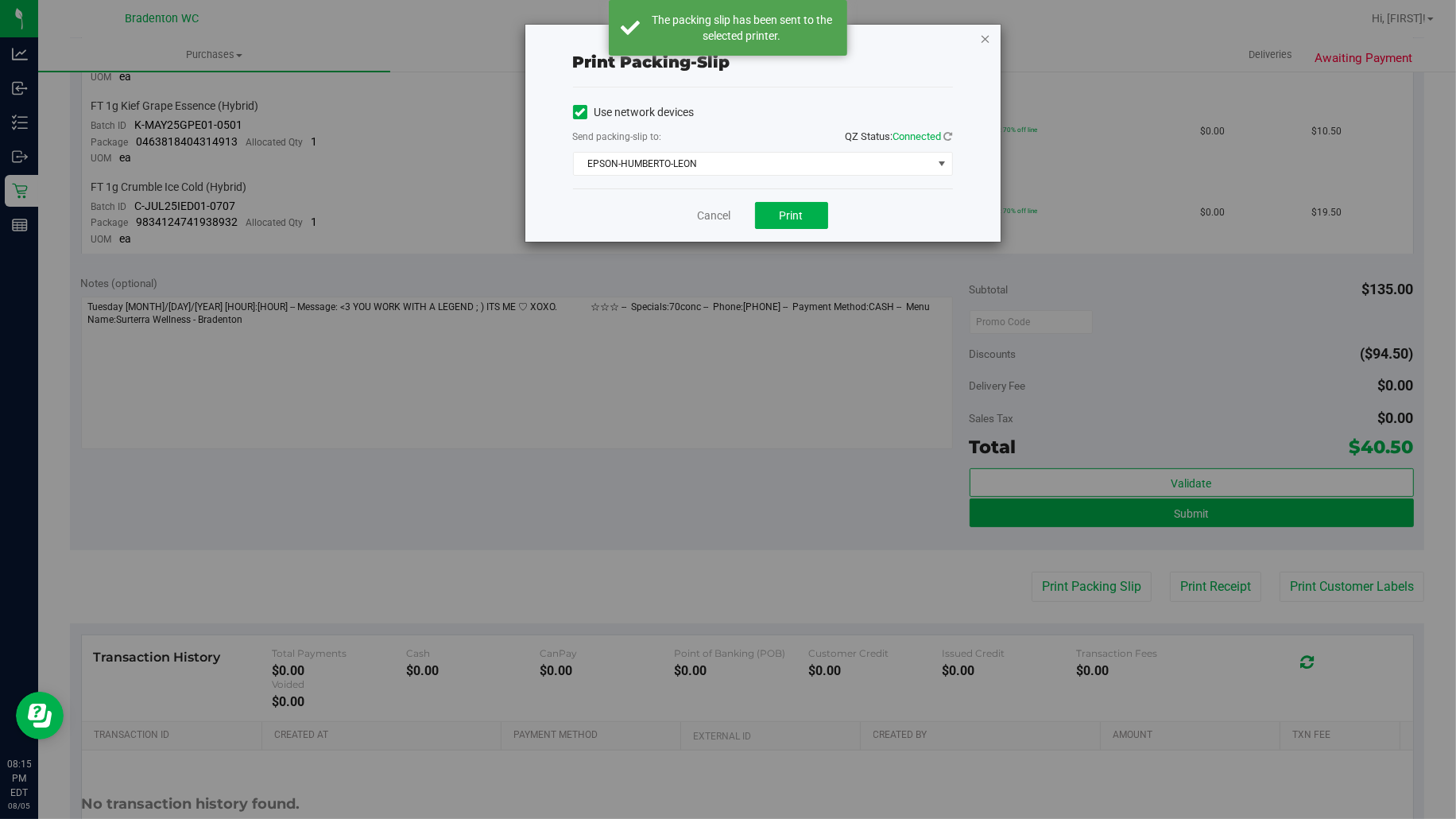 click at bounding box center [986, 38] 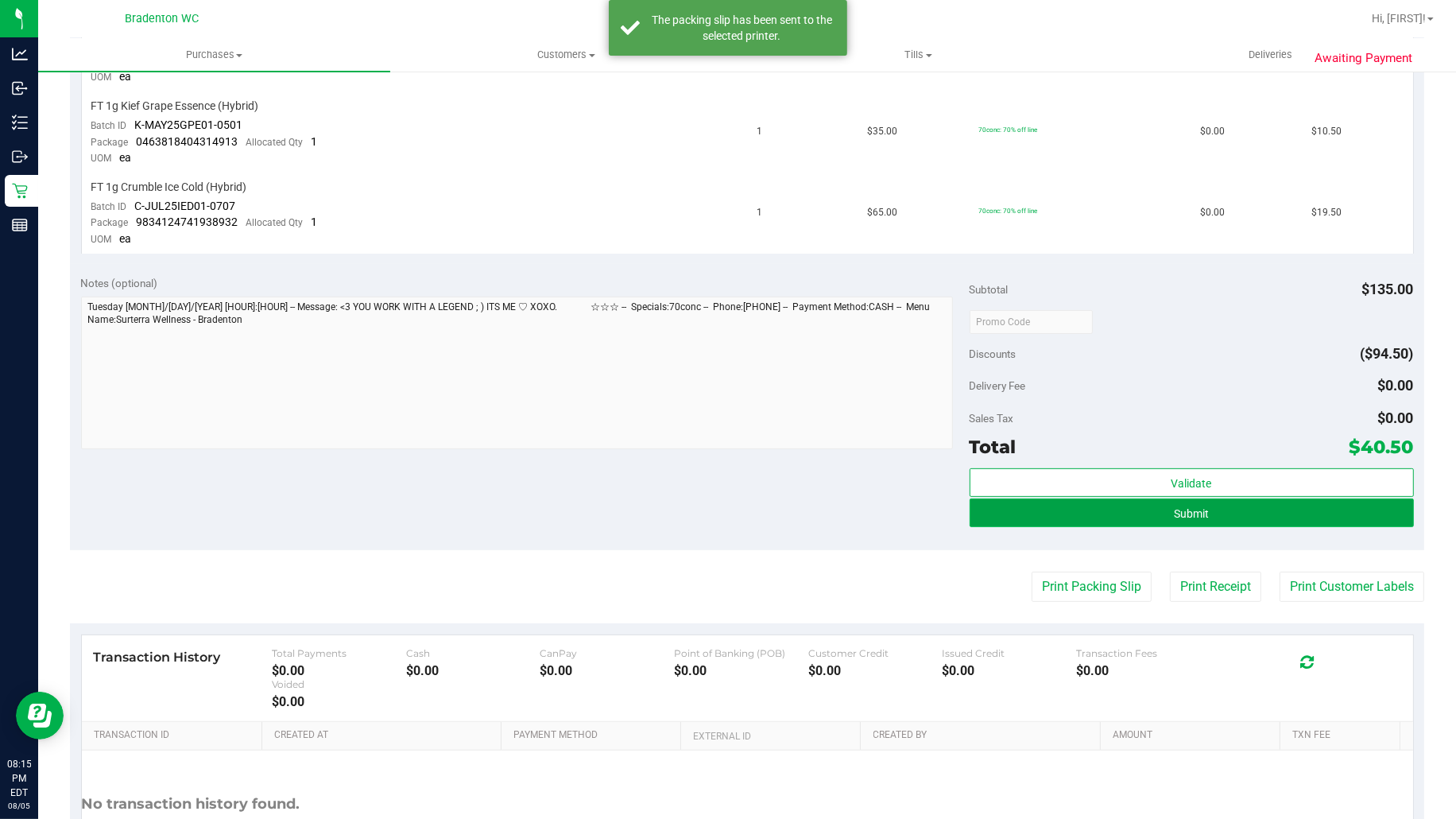 click on "Submit" at bounding box center (1191, 514) 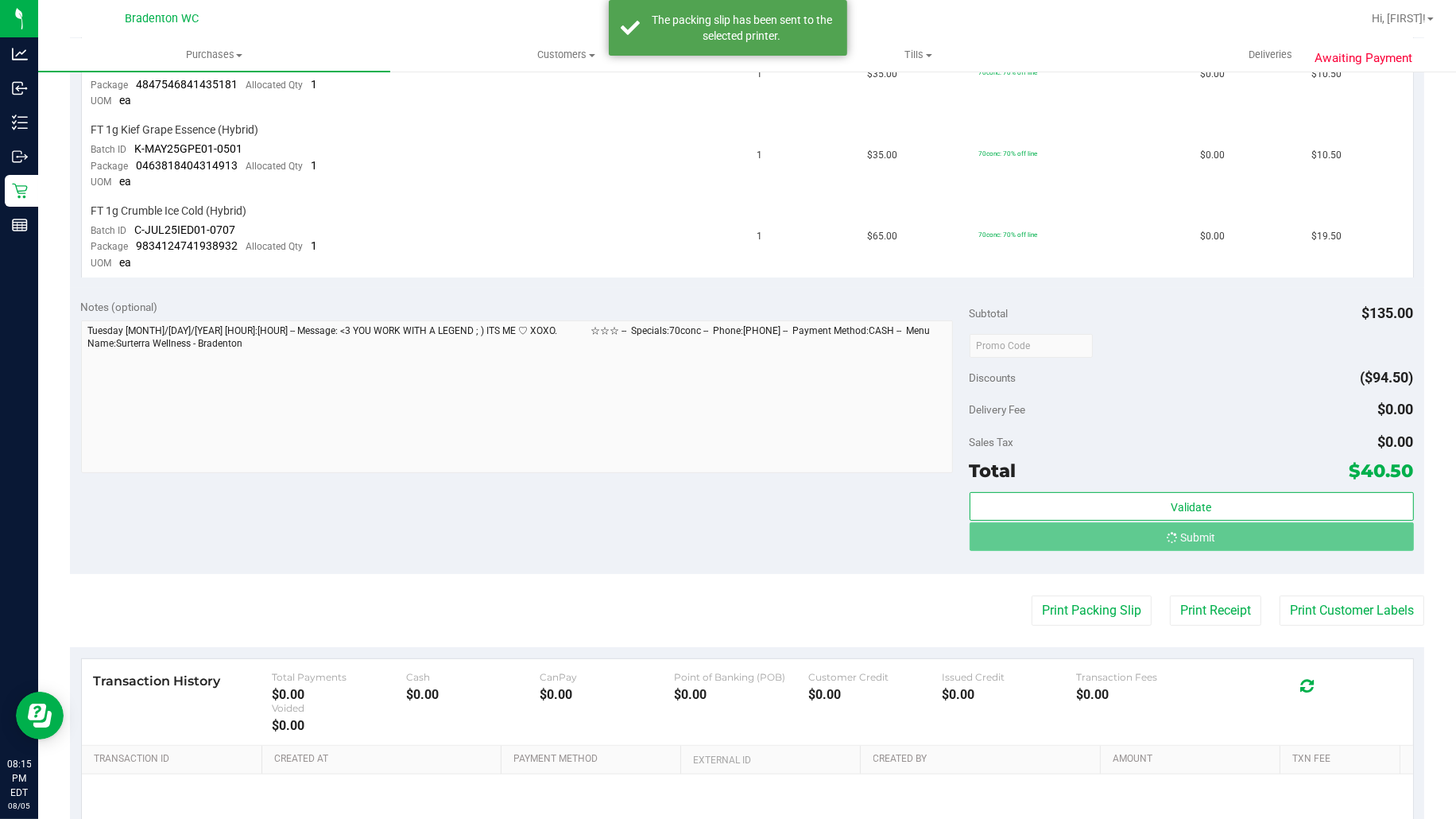 scroll, scrollTop: 450, scrollLeft: 0, axis: vertical 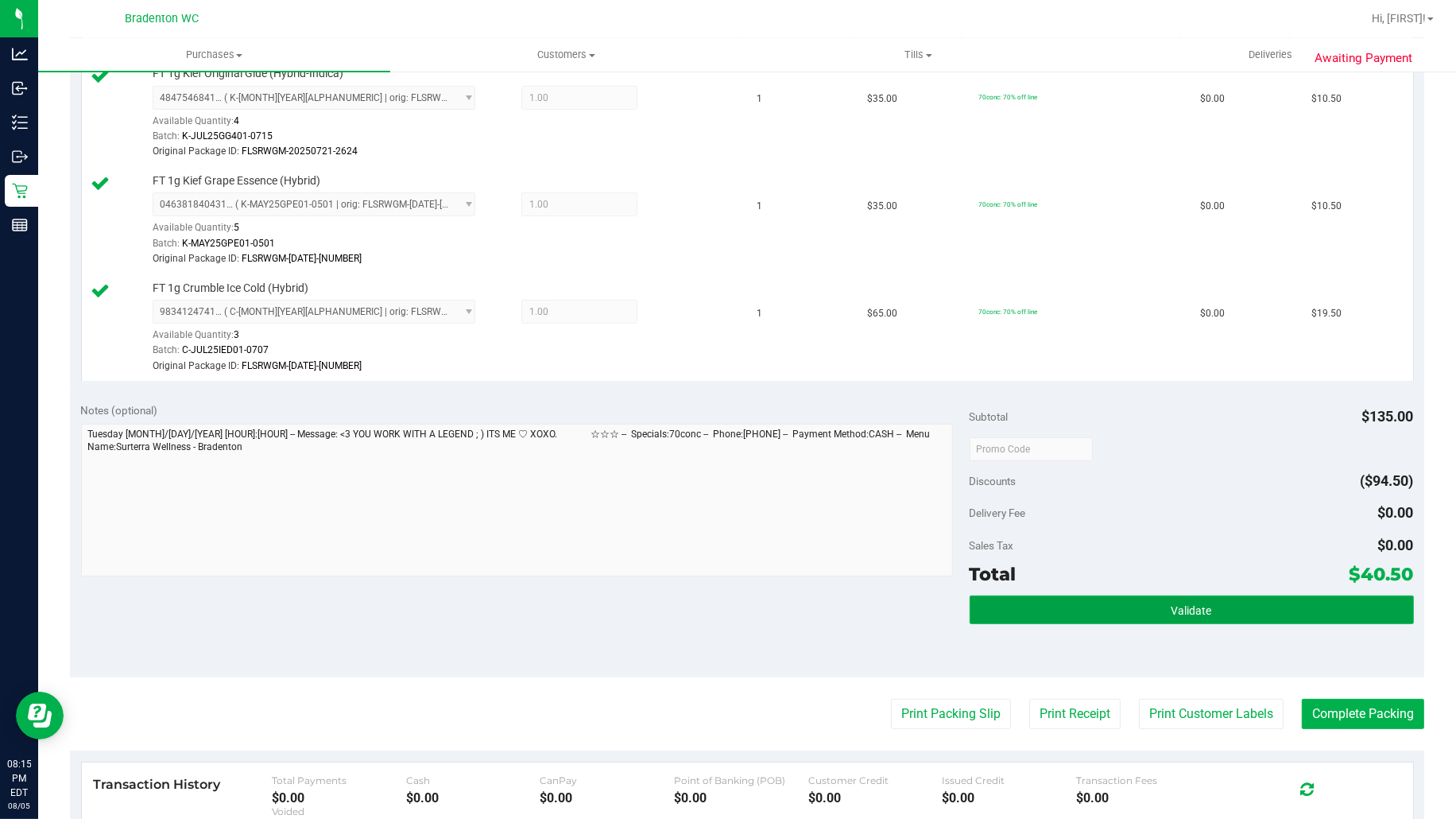 click on "Validate" at bounding box center [1191, 610] 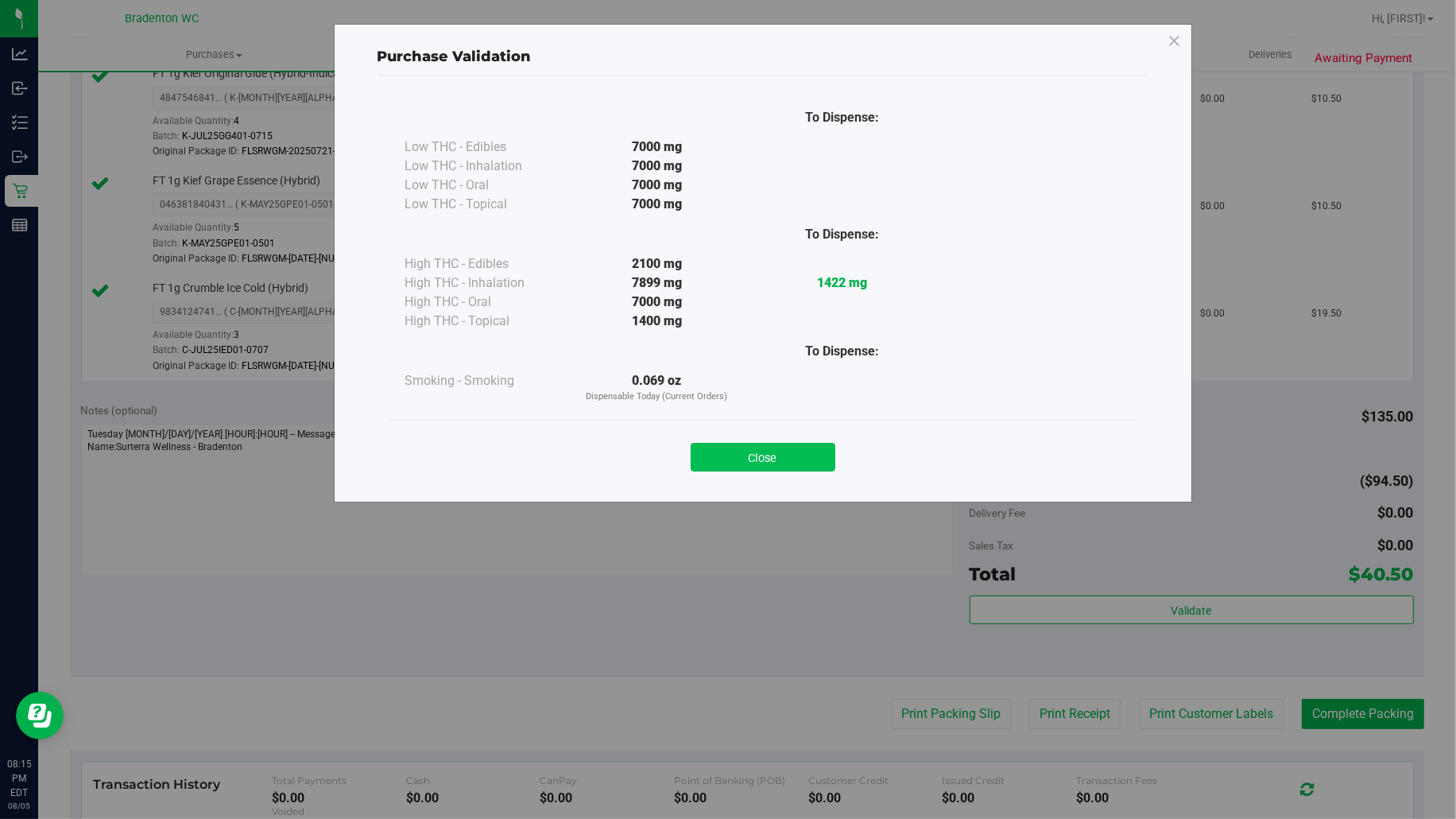click on "Close" at bounding box center (763, 457) 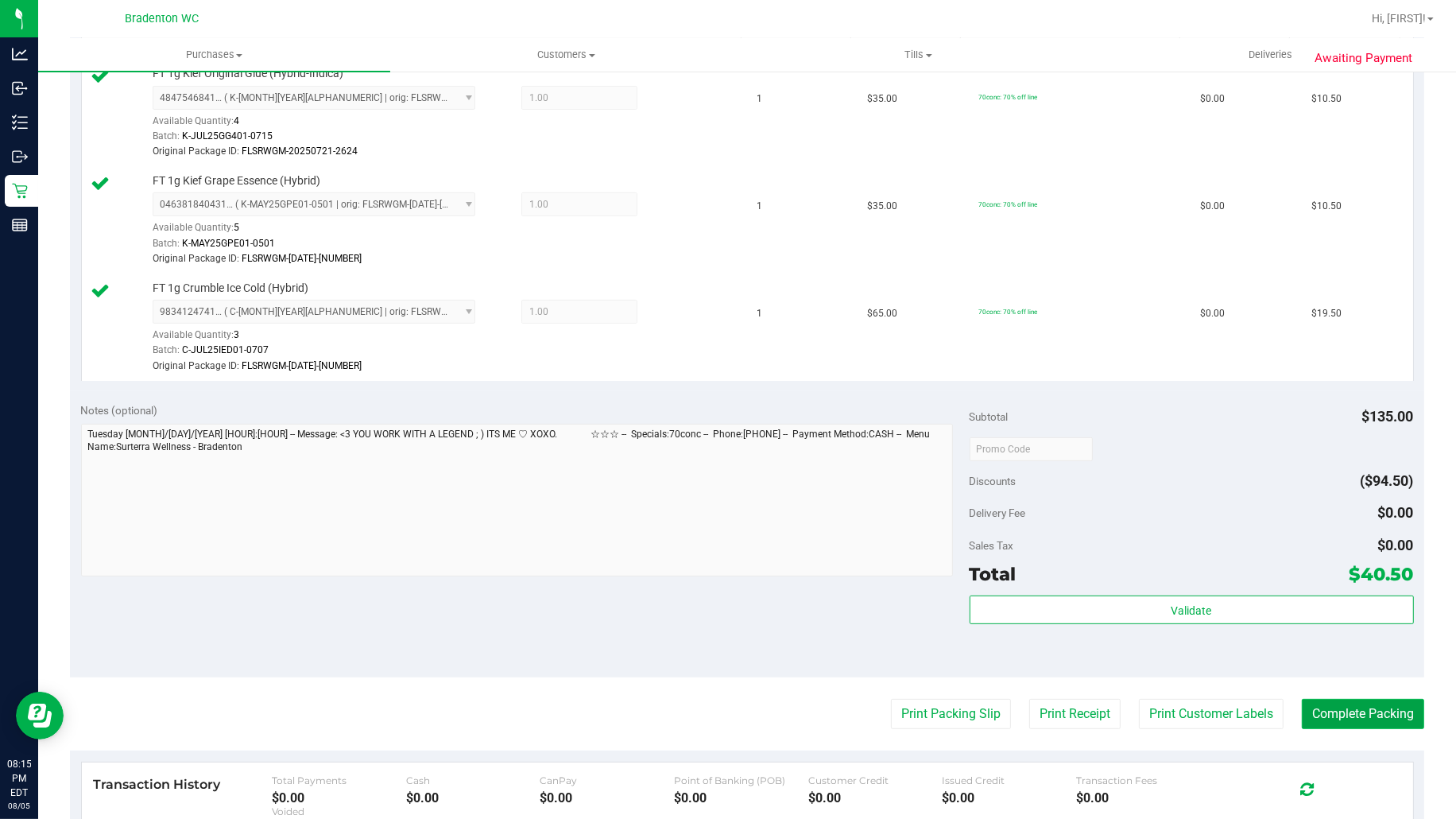 click on "Complete Packing" at bounding box center [1363, 714] 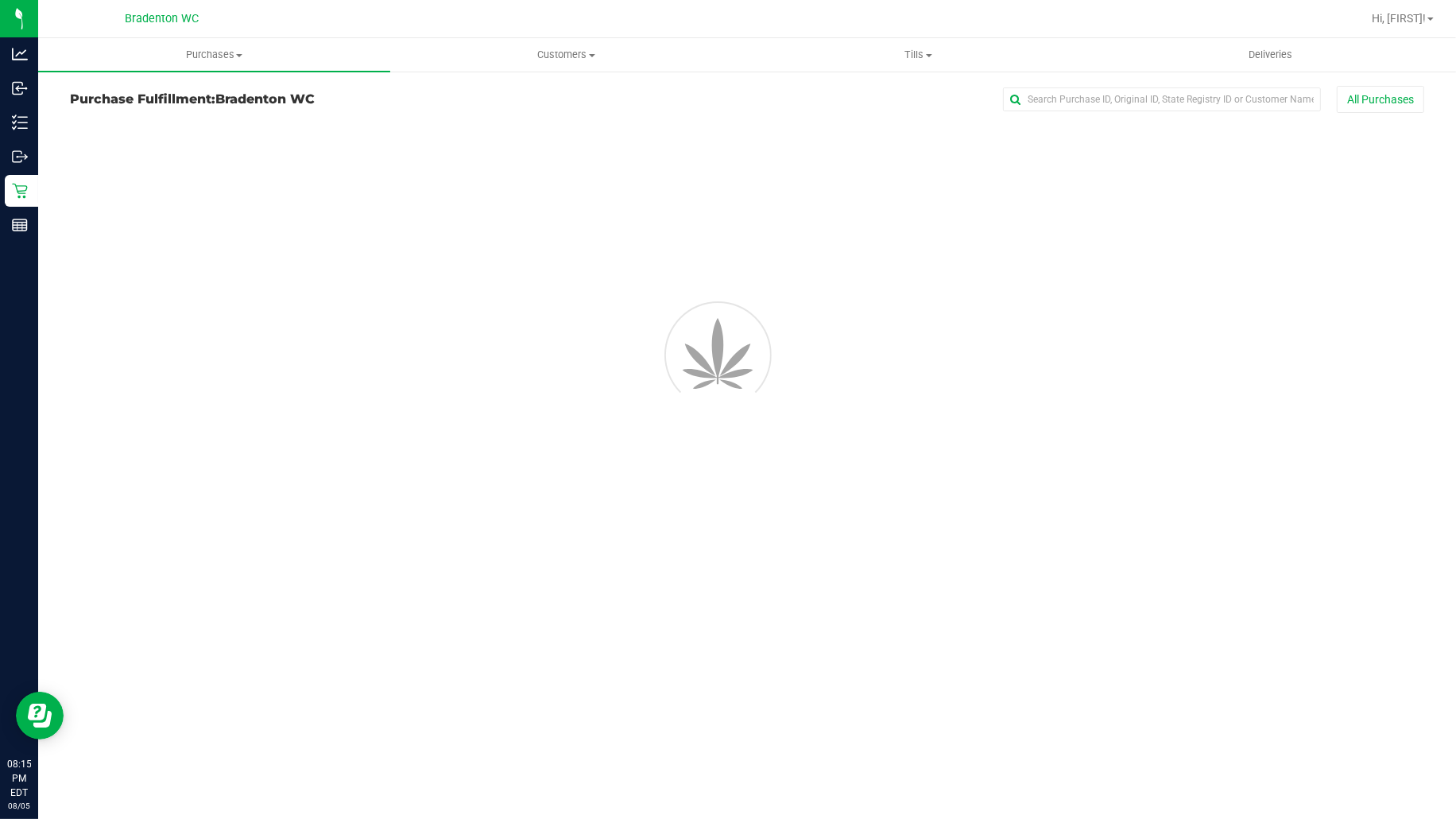 scroll, scrollTop: 0, scrollLeft: 0, axis: both 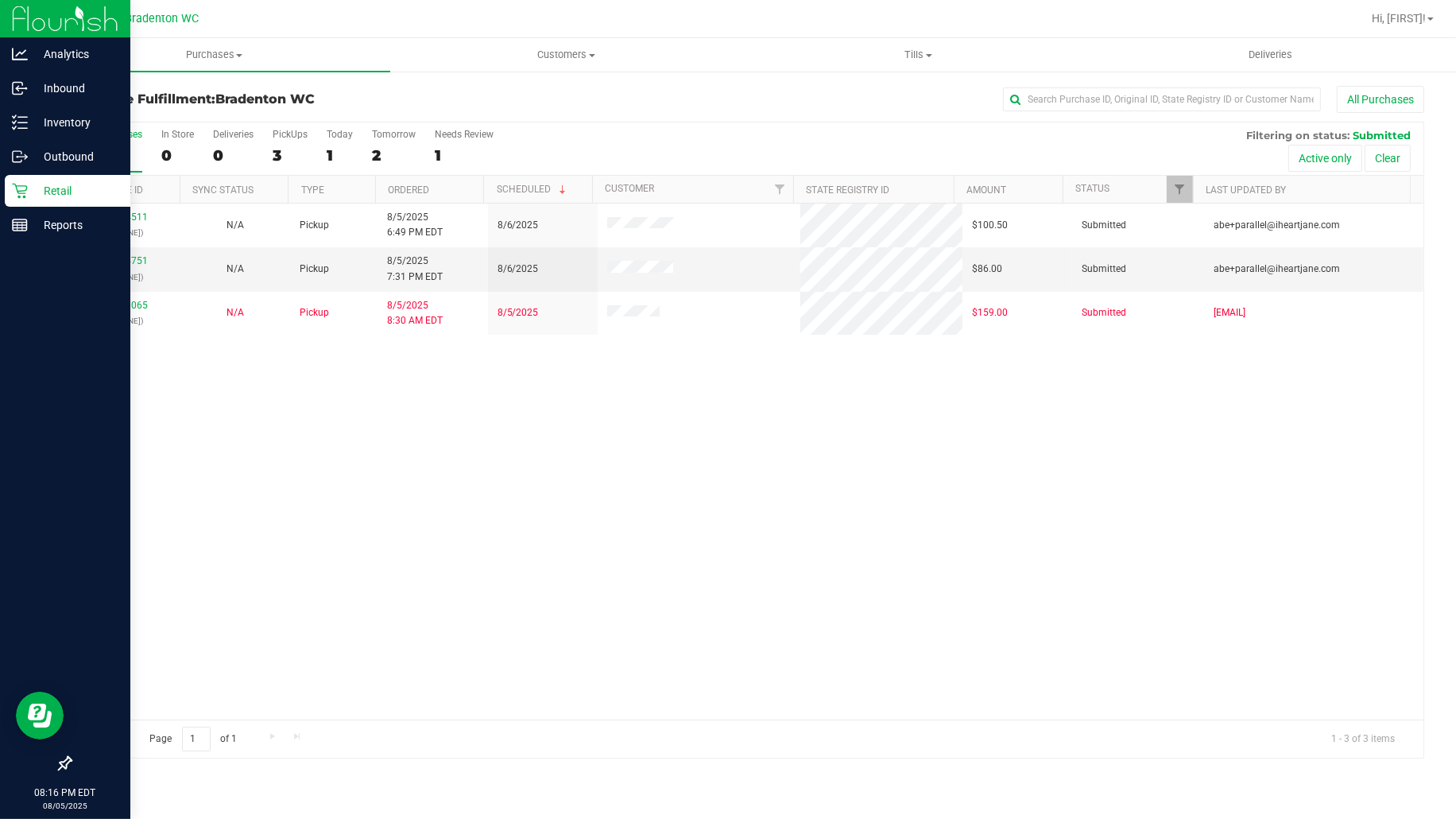 click on "Retail" at bounding box center (76, 191) 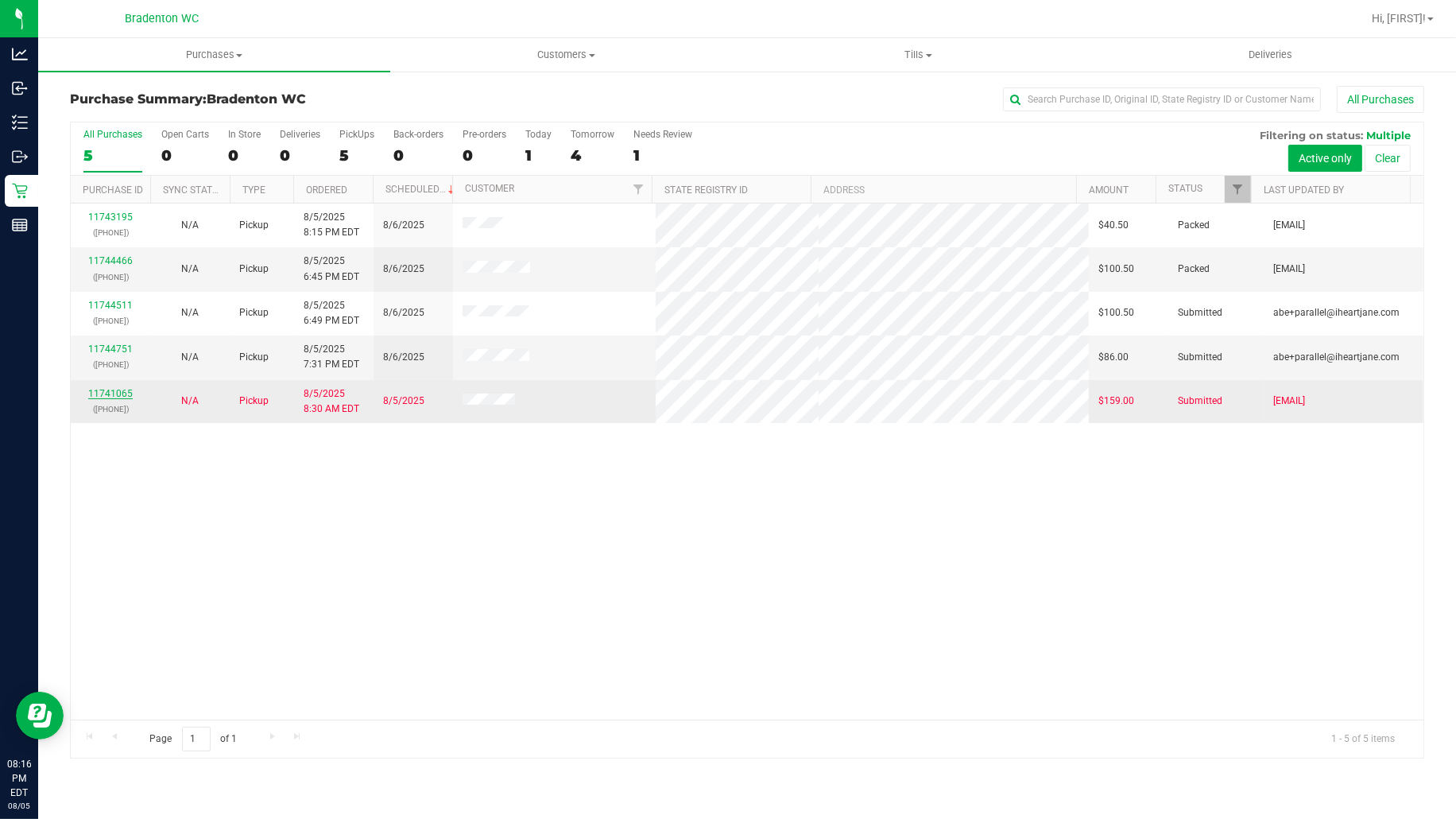 click on "11741065" at bounding box center [110, 394] 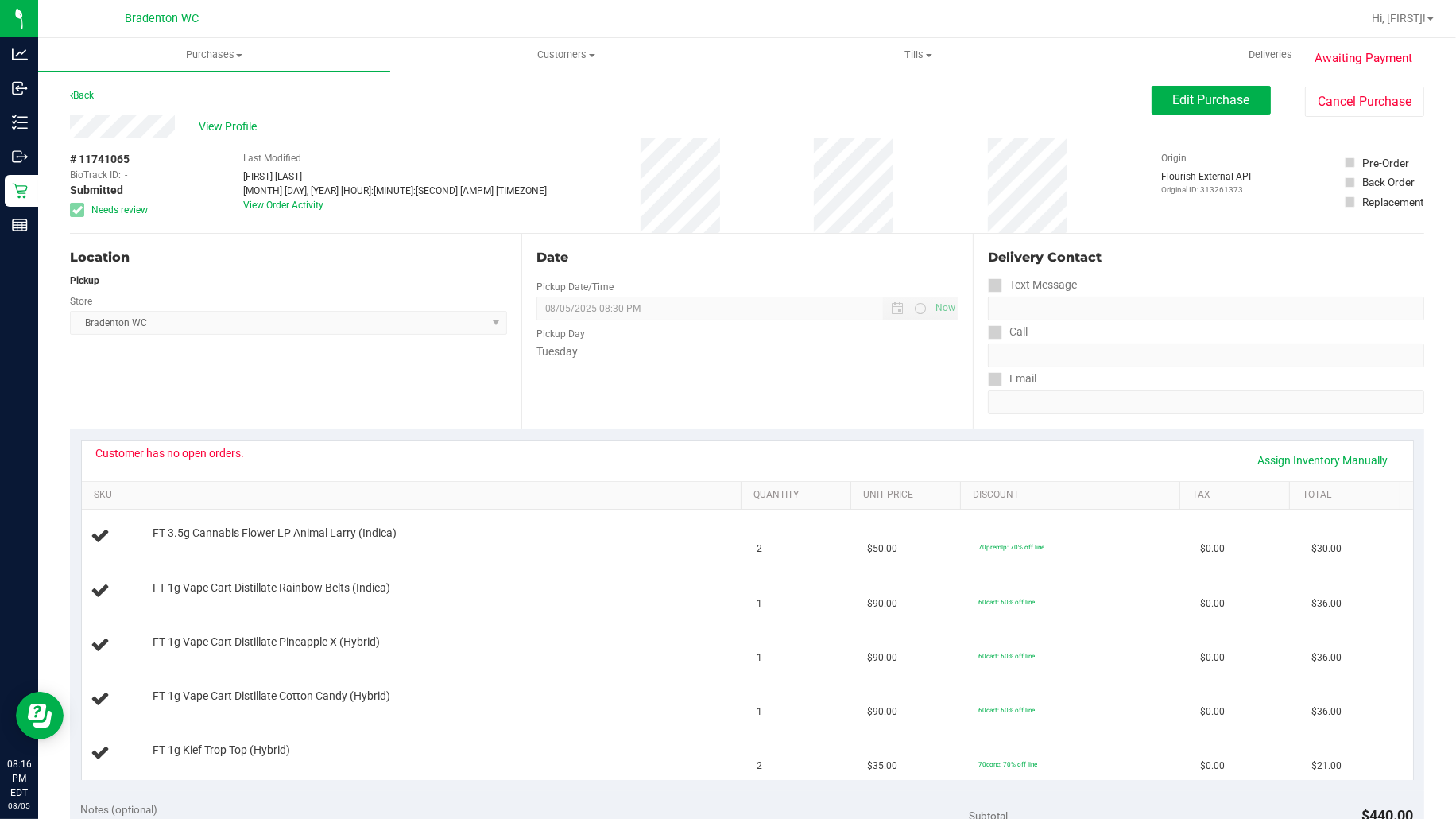 click on "View Profile
# 11741065
BioTrack ID:
-
Submitted
Needs review
Last Modified
Marley French
[MONTH] [DAY], [YEAR] [HOUR]:[MINUTE]:[SECOND] [AMPM] [TIMEZONE]
View Order Activity
Origin
Flourish External API" at bounding box center [747, 174] 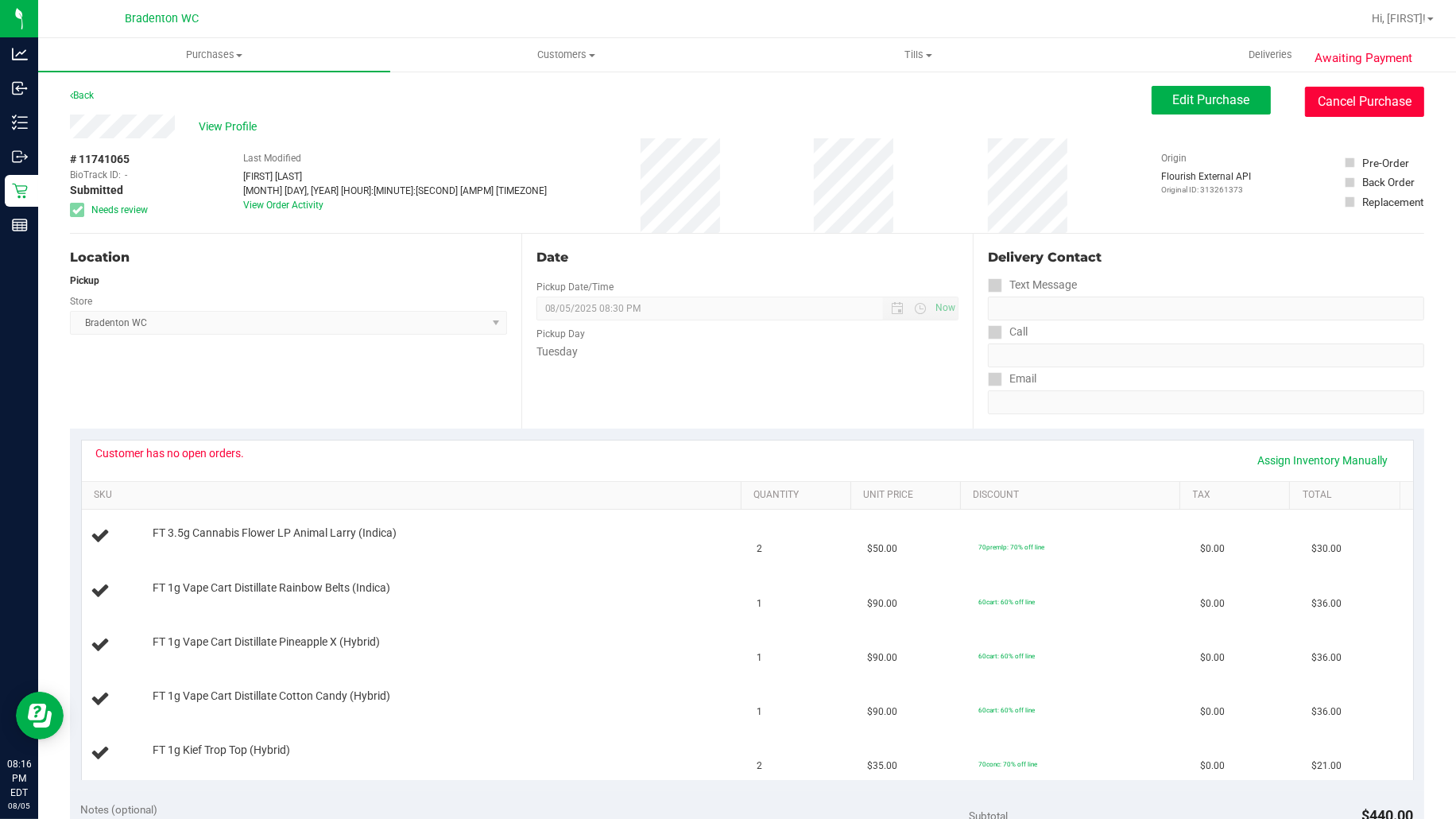 click on "Cancel Purchase" at bounding box center (1365, 102) 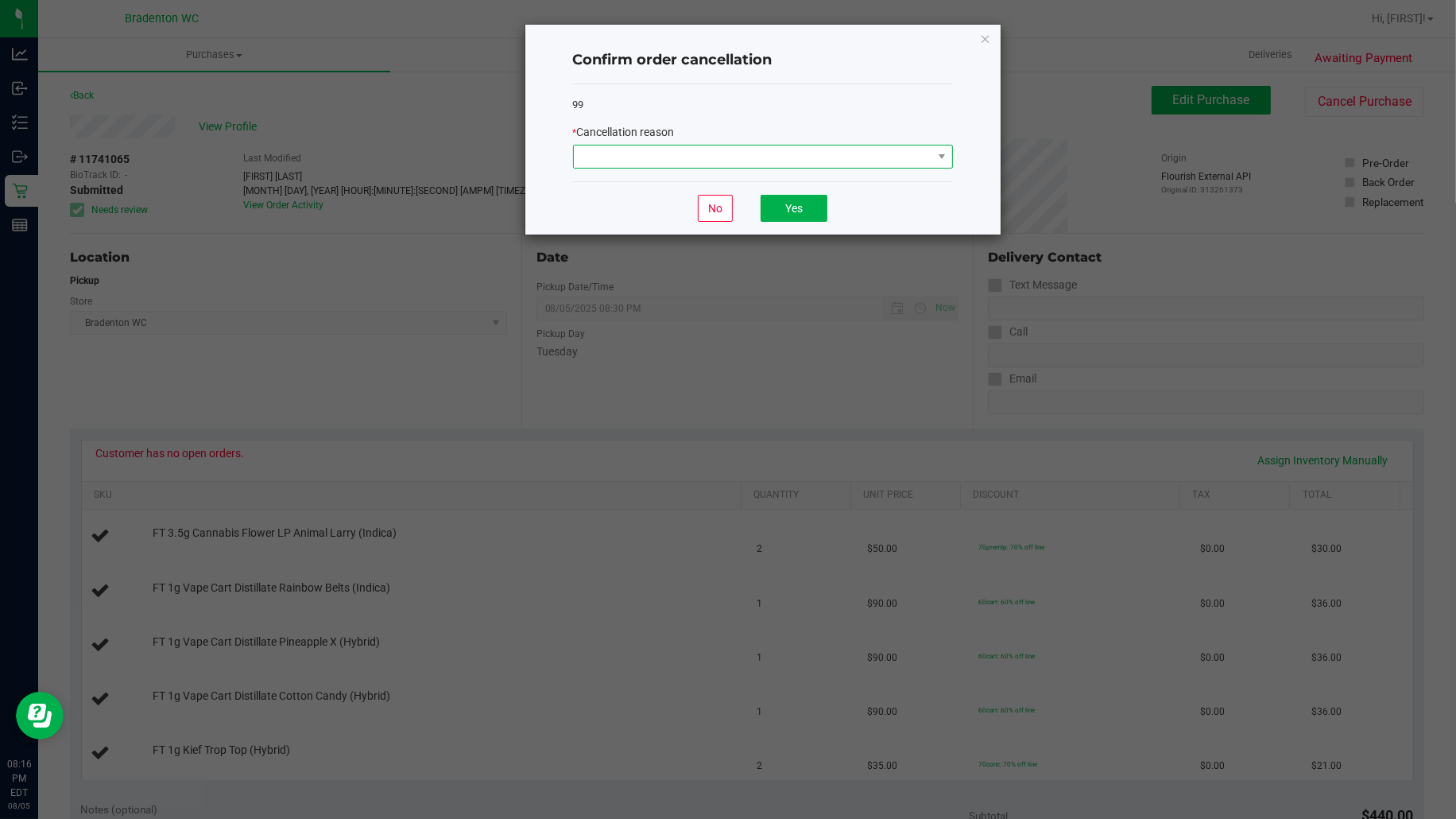 click at bounding box center [753, 157] 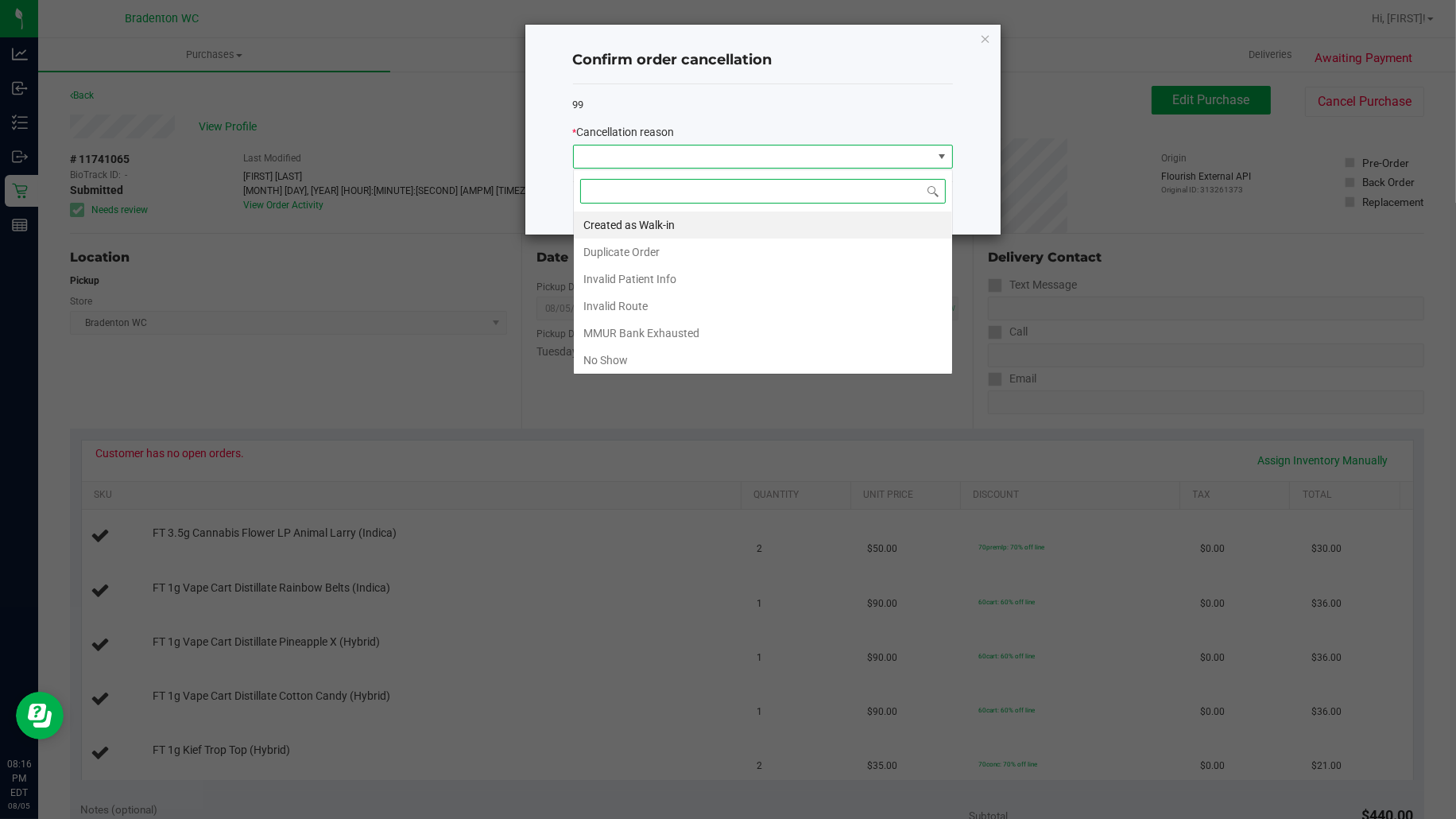 scroll, scrollTop: 79491, scrollLeft: 79096, axis: both 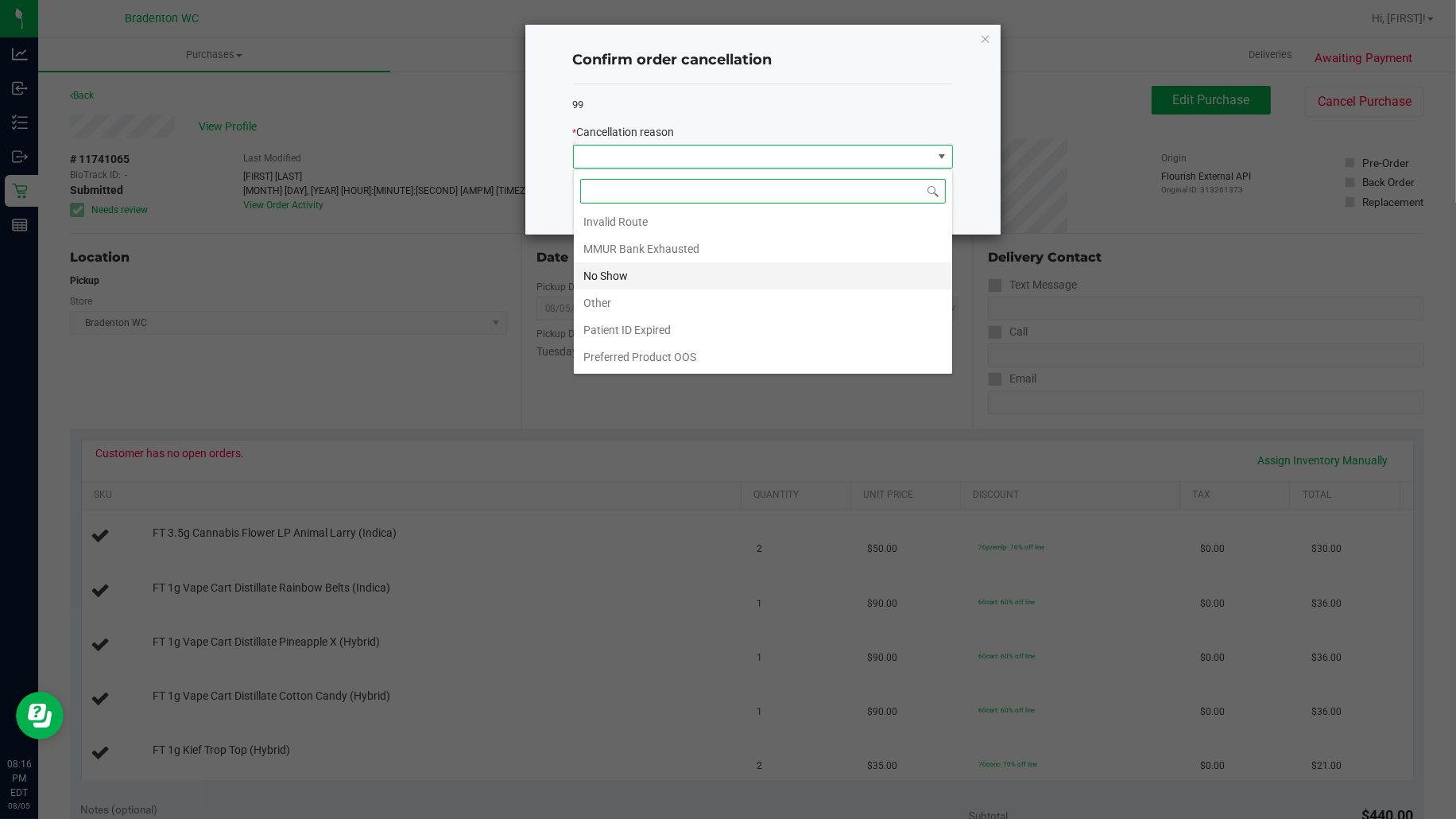 click on "No Show" at bounding box center (763, 276) 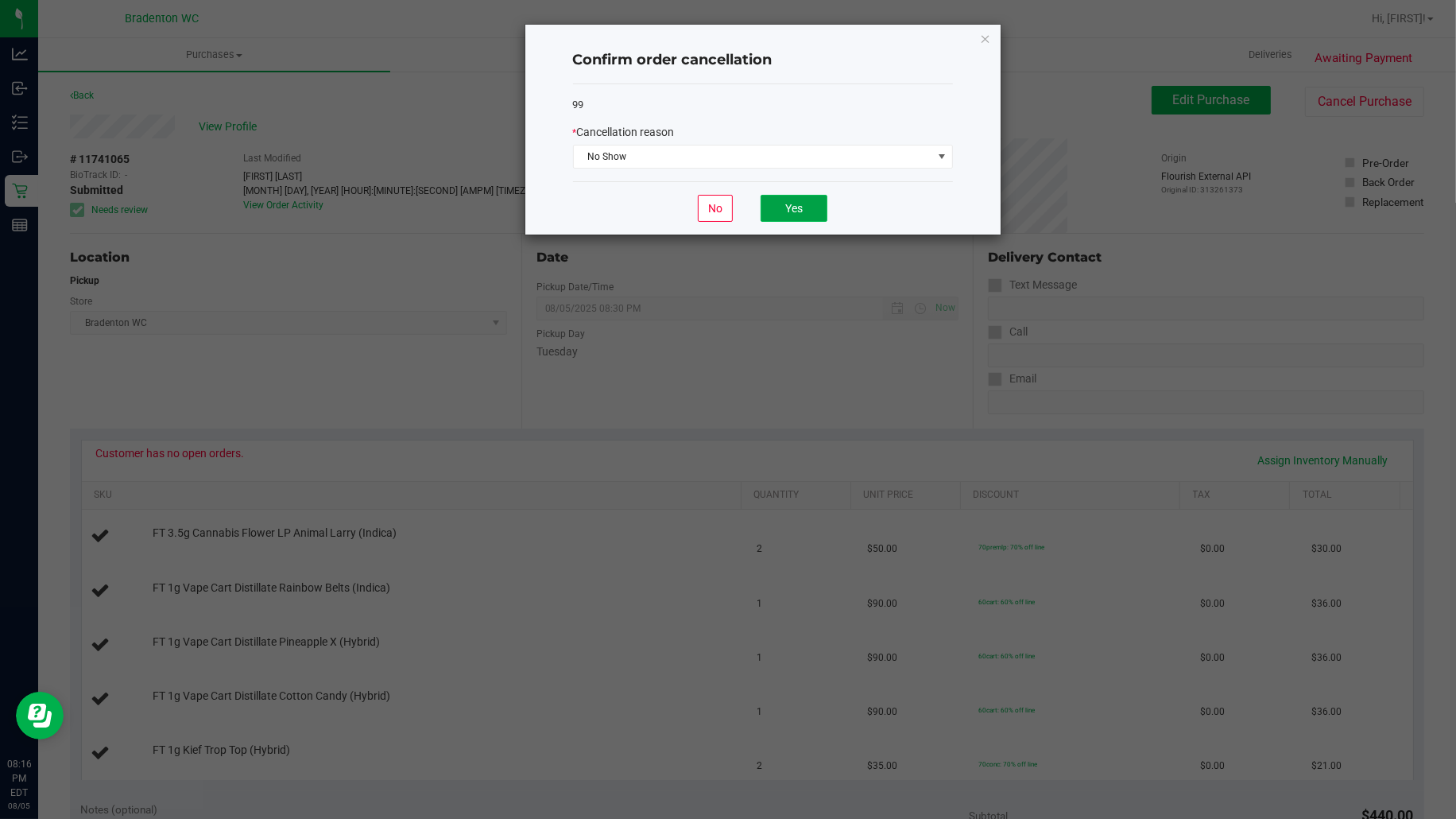 click on "Yes" 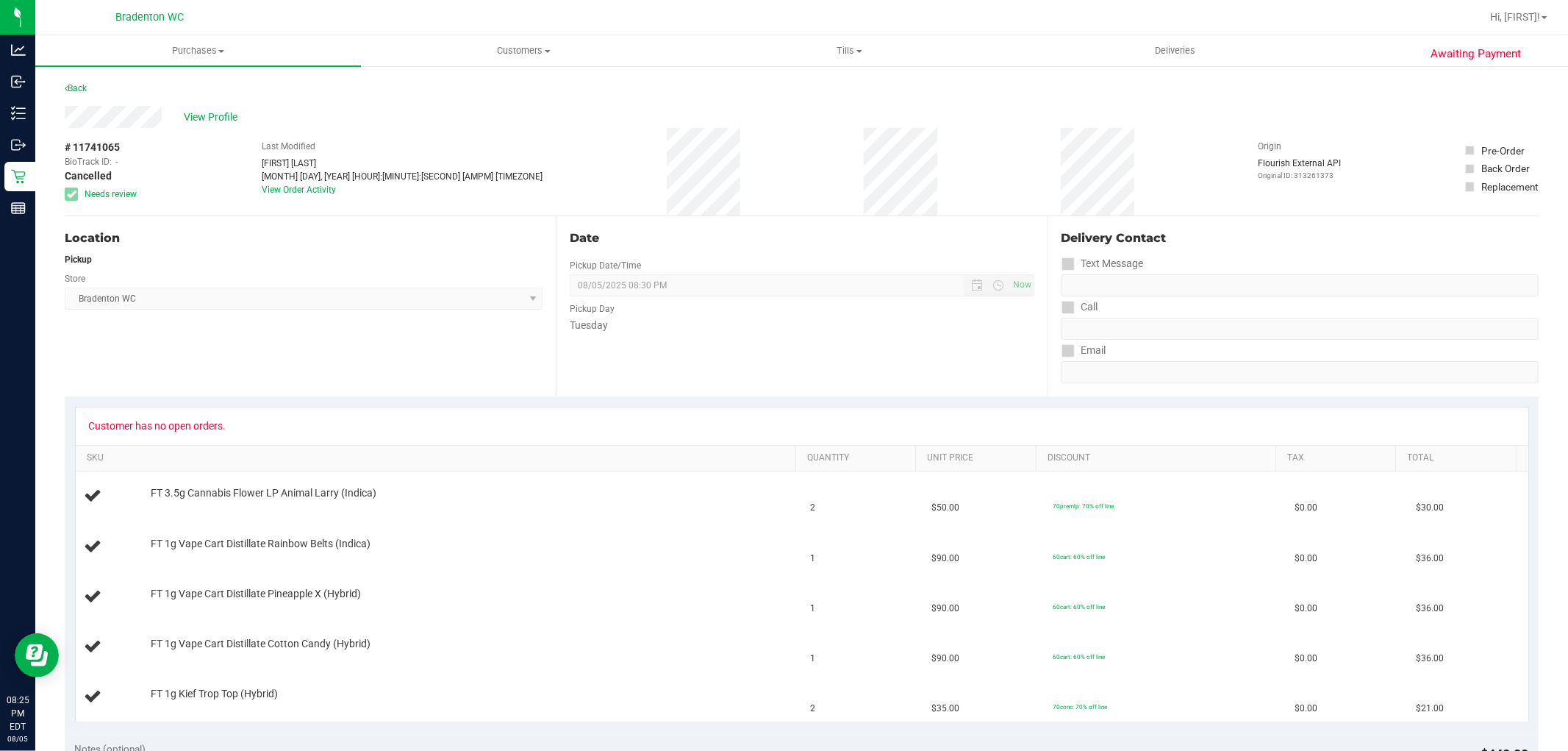 click on "View Profile
# 11741065
BioTrack ID:
-
Cancelled
Needs review
Last Modified
Marley French
[MONTH] [DAY], [YEAR] [HOUR]:[MINUTE]:[SECOND] [AMPM] [TIMEZONE]" at bounding box center [801, 716] 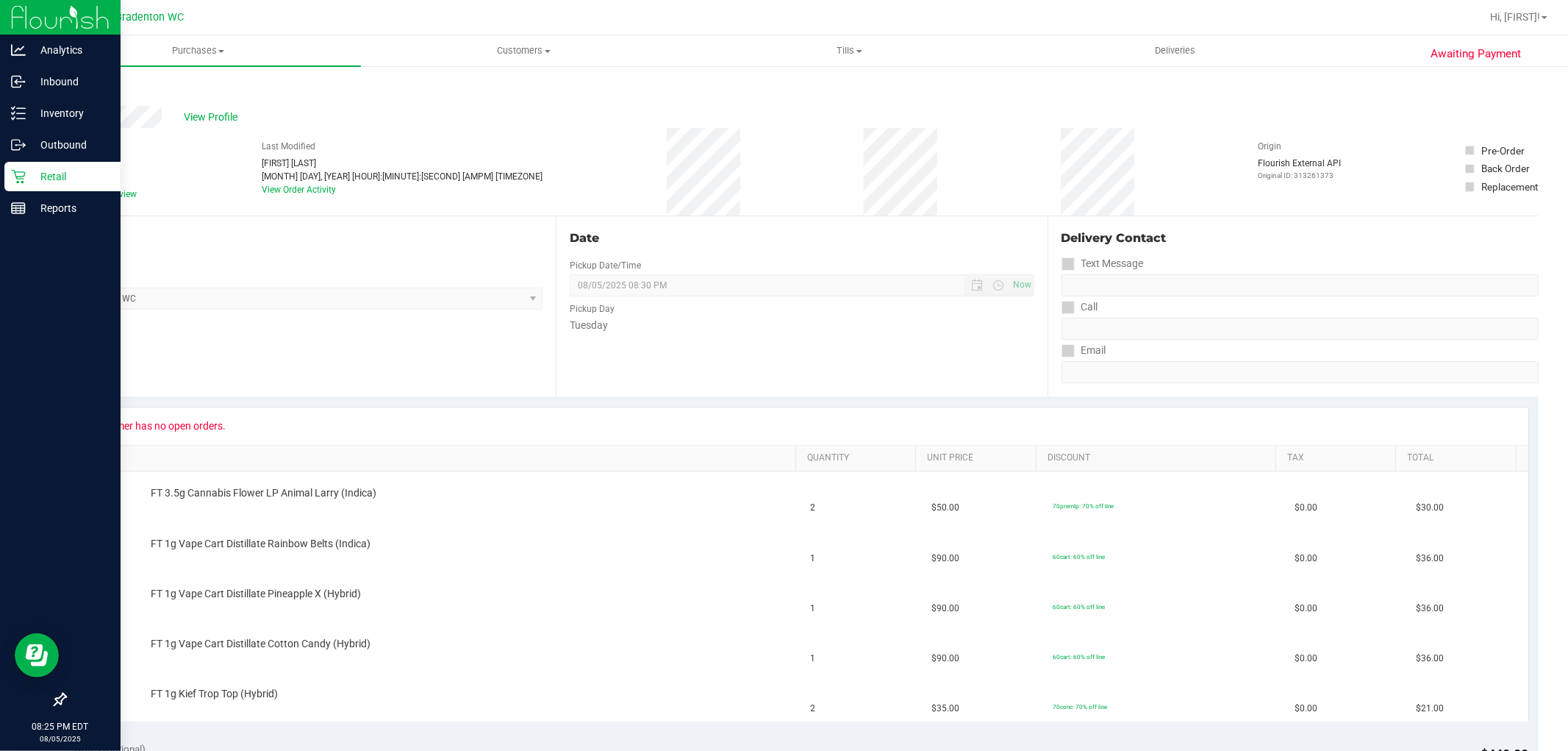 click 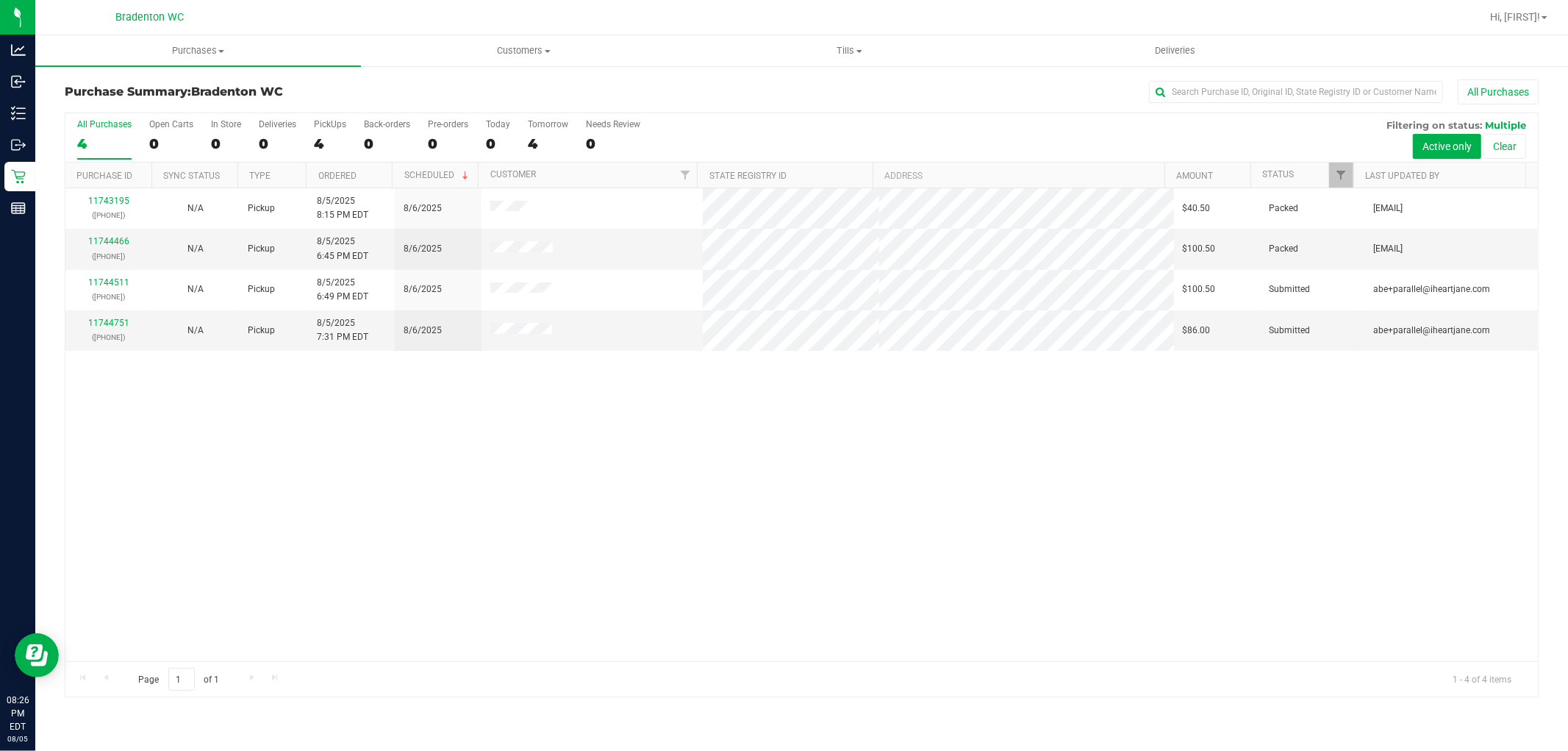 click on "Pickup [MONTH]/[DAY]/[YEAR] [HOUR]:[MINUTE] [AMPM] [YEAR]
$40.50
Packed [EMAIL]
11744466
([PHONE])
N/A
Pickup [MONTH]/[DAY]/[YEAR] [HOUR]:[MINUTE] [AMPM] [YEAR]
$100.50
Packed [EMAIL]
11744511
([PHONE])
N/A
Pickup [MONTH]/[DAY]/[YEAR] [HOUR]:[MINUTE] [AMPM] [YEAR]
$100.50
Submitted [EMAIL]
11744751" at bounding box center (801, 424) 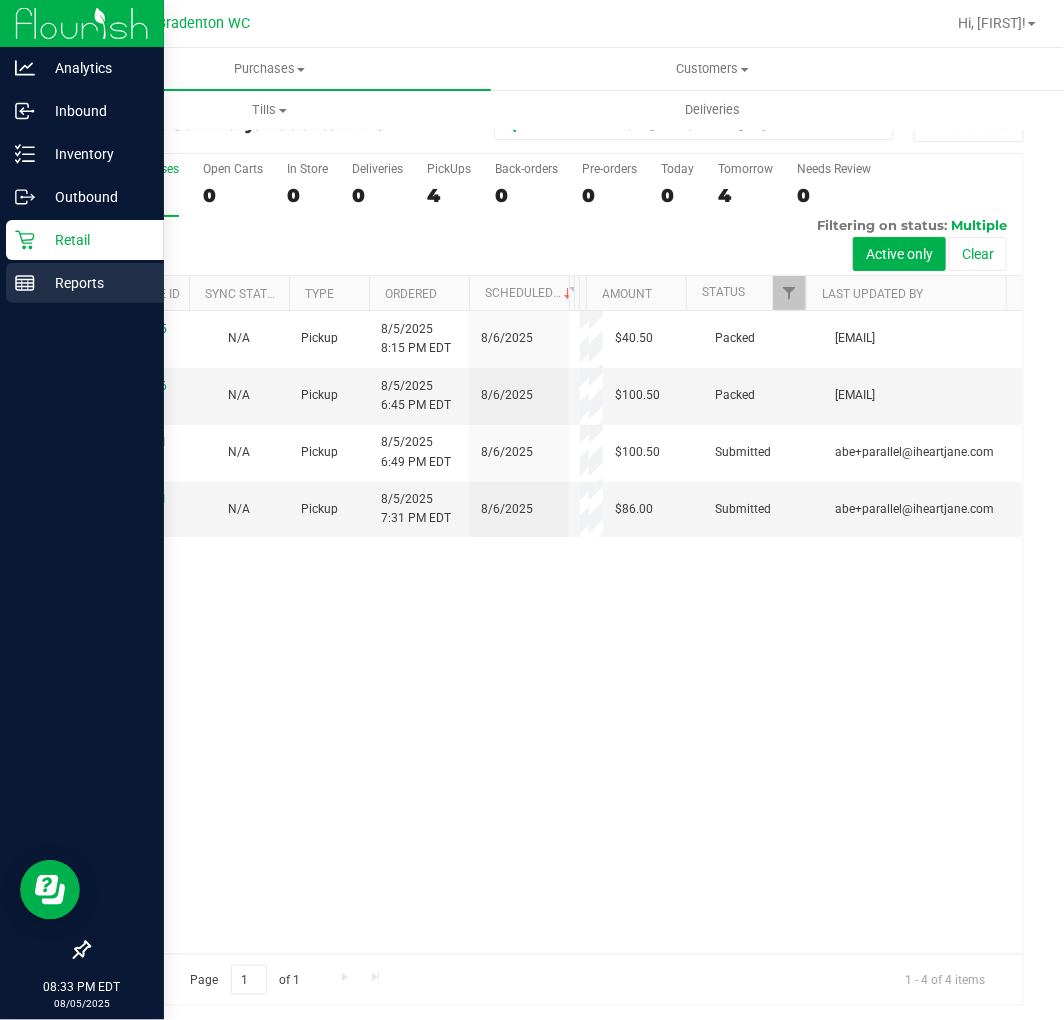 click on "Reports" at bounding box center (95, 283) 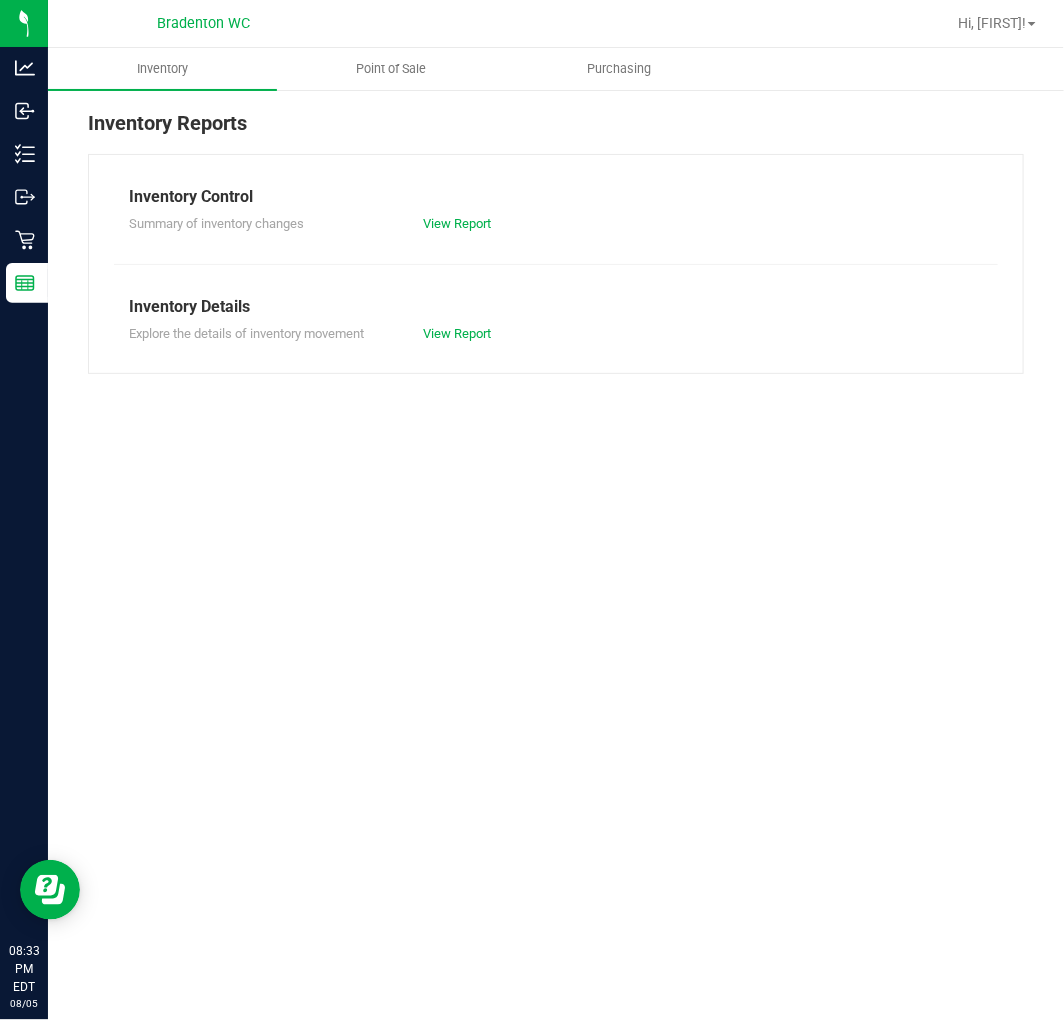 click at bounding box center [651, 23] 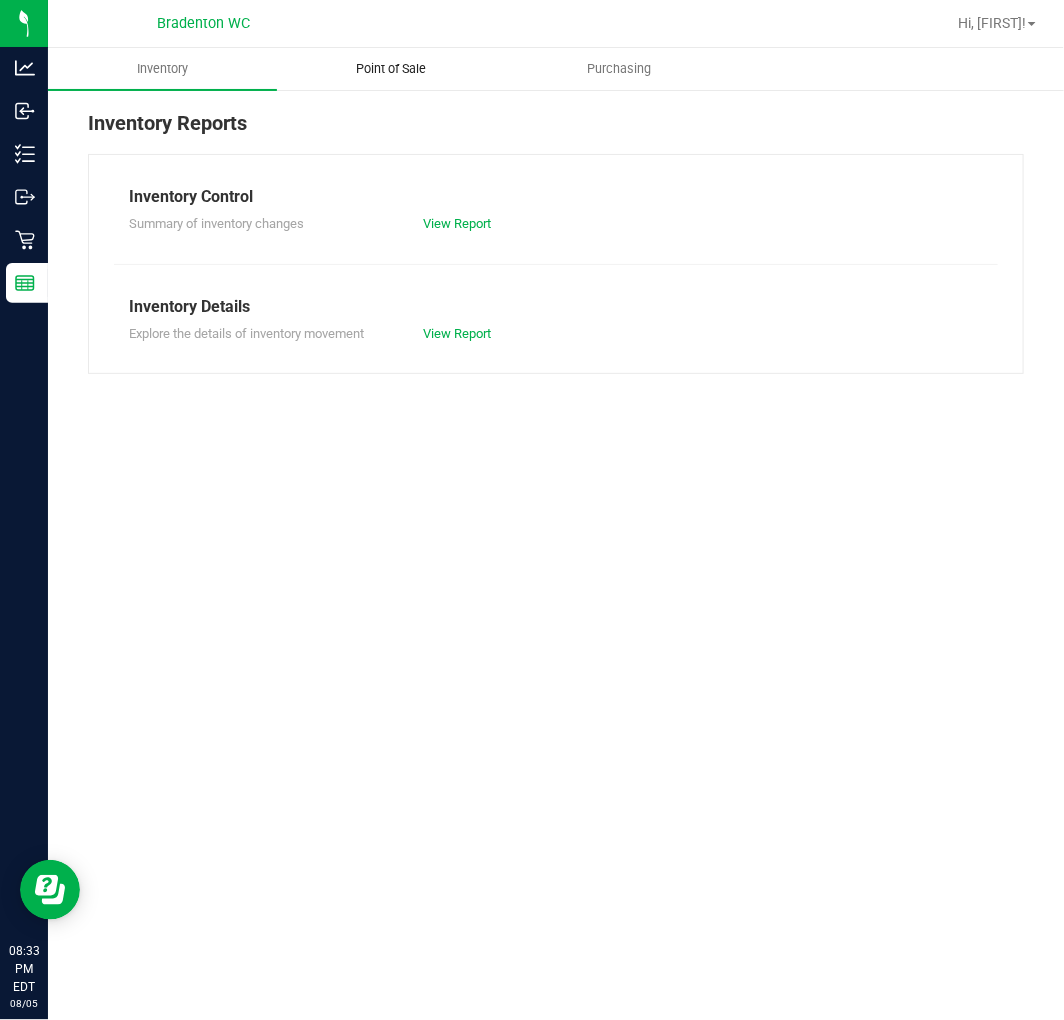 click on "Point of Sale" at bounding box center (391, 69) 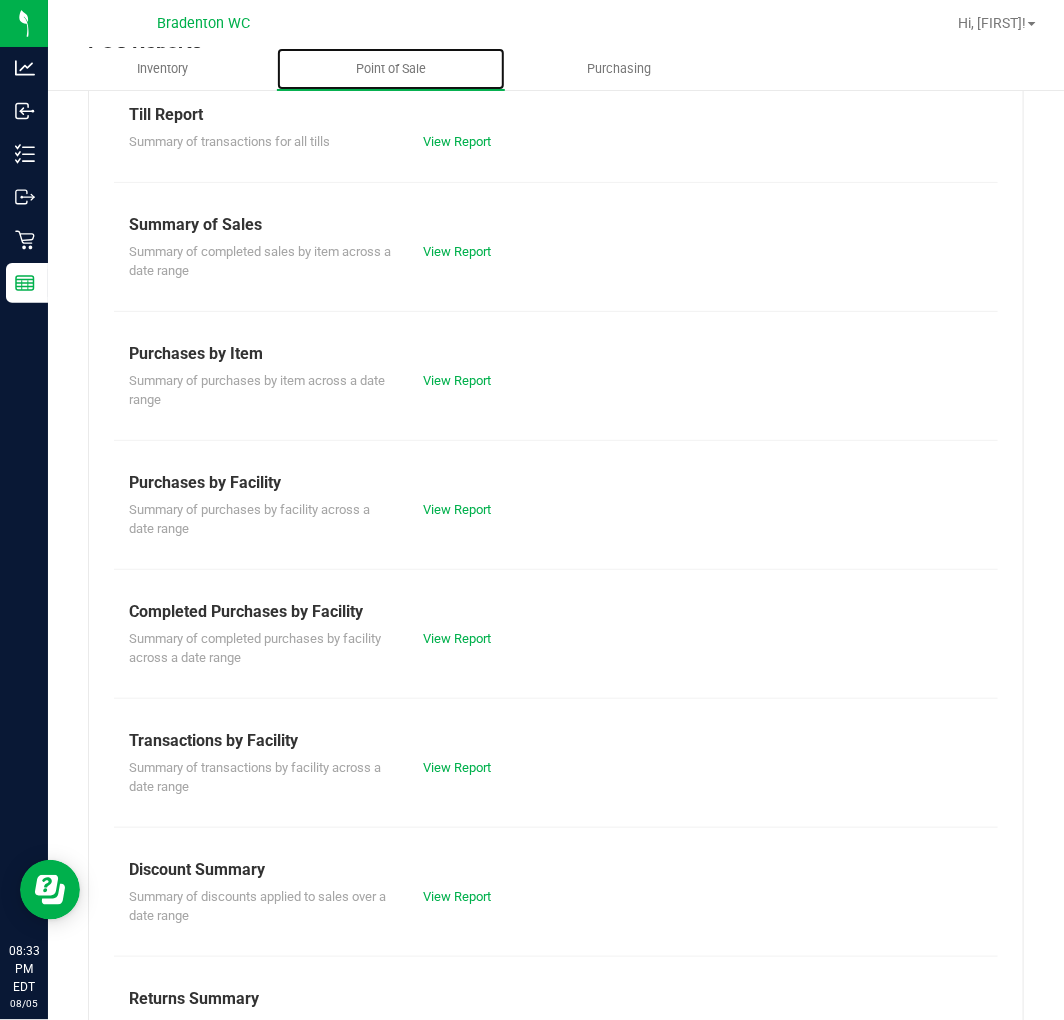 scroll, scrollTop: 167, scrollLeft: 0, axis: vertical 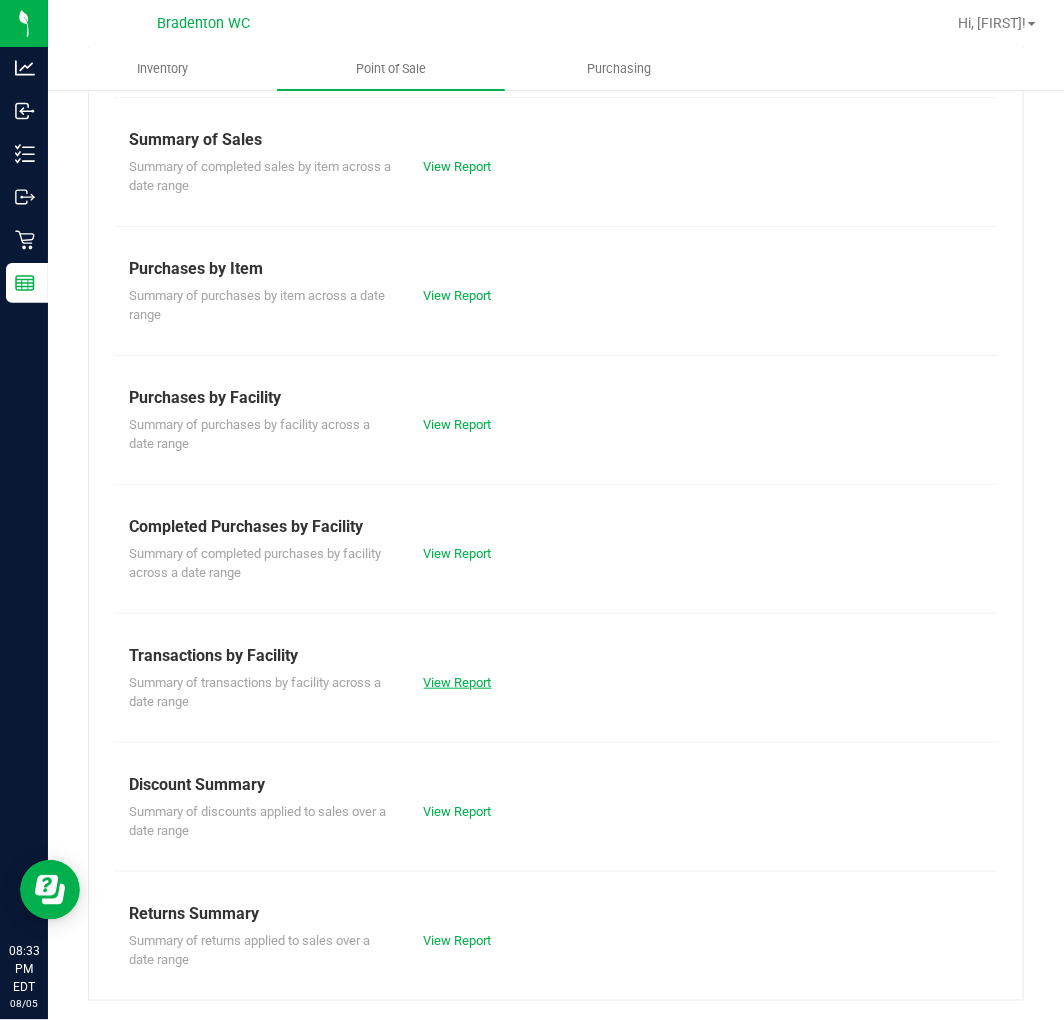 click on "View Report" at bounding box center [458, 682] 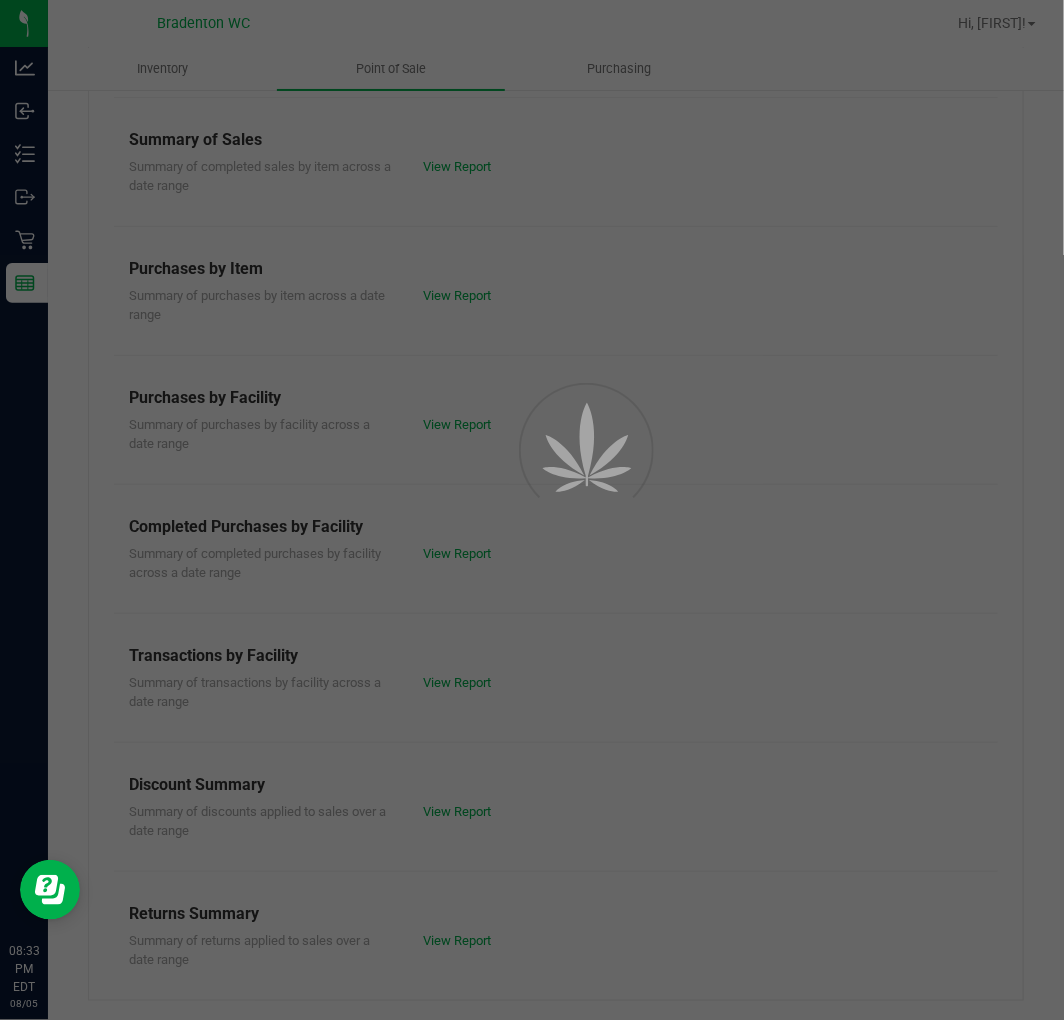 scroll, scrollTop: 0, scrollLeft: 0, axis: both 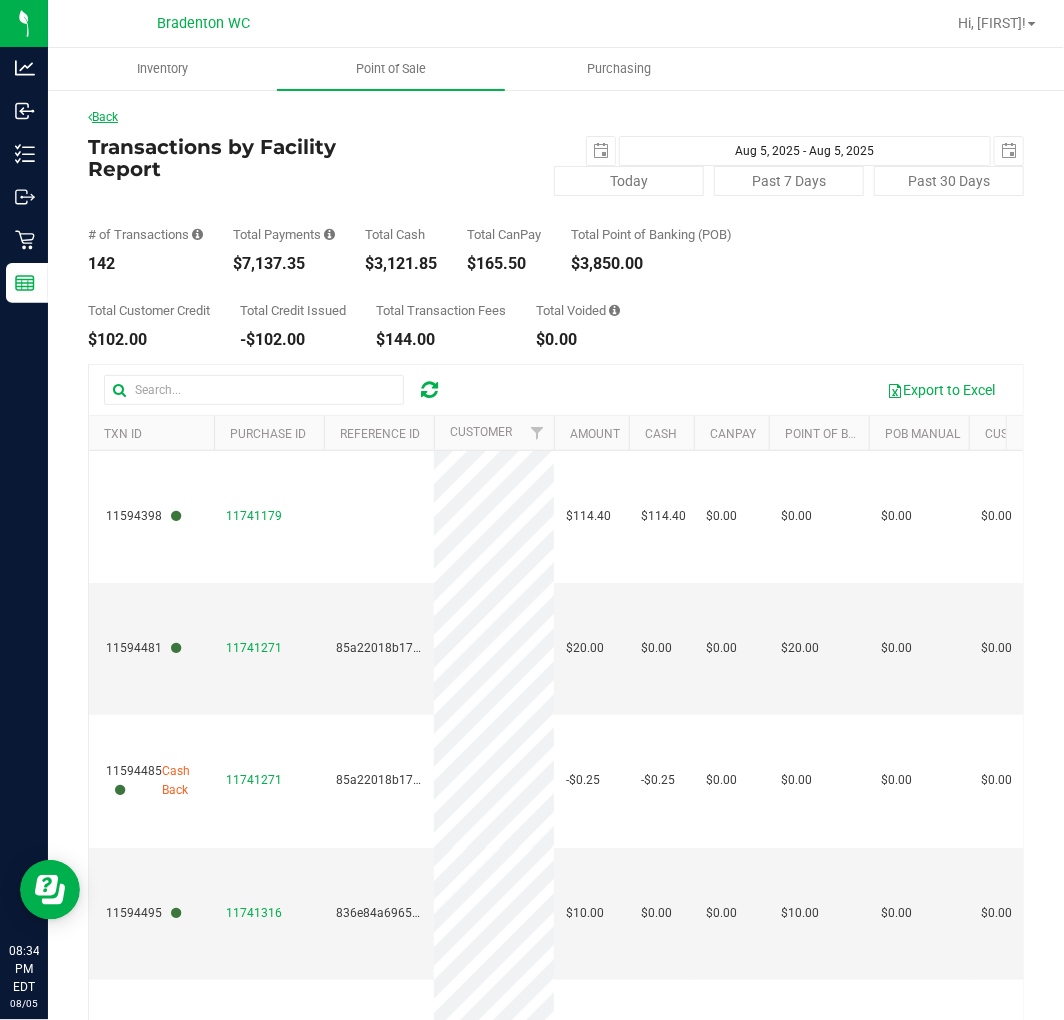 click on "Back" at bounding box center (556, 117) 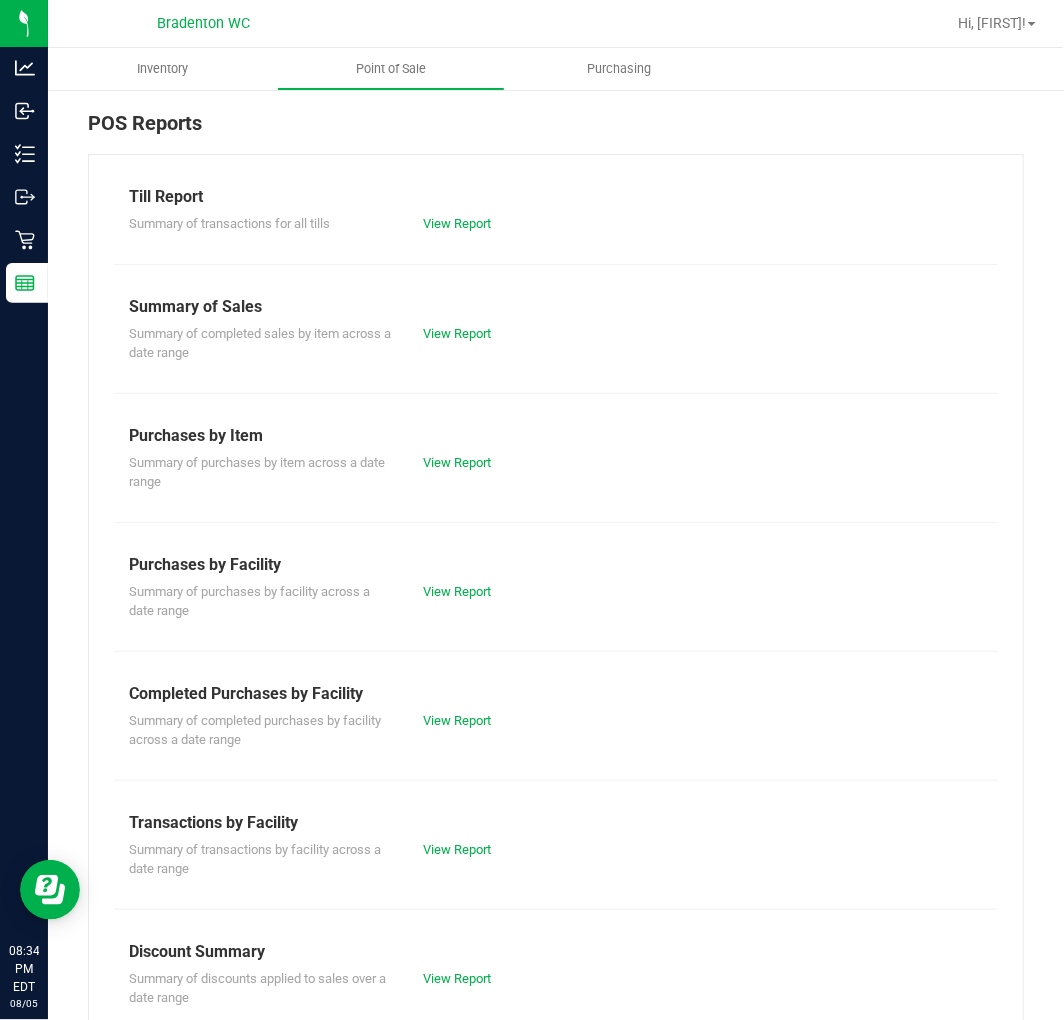 click on "View Report" at bounding box center (482, 979) 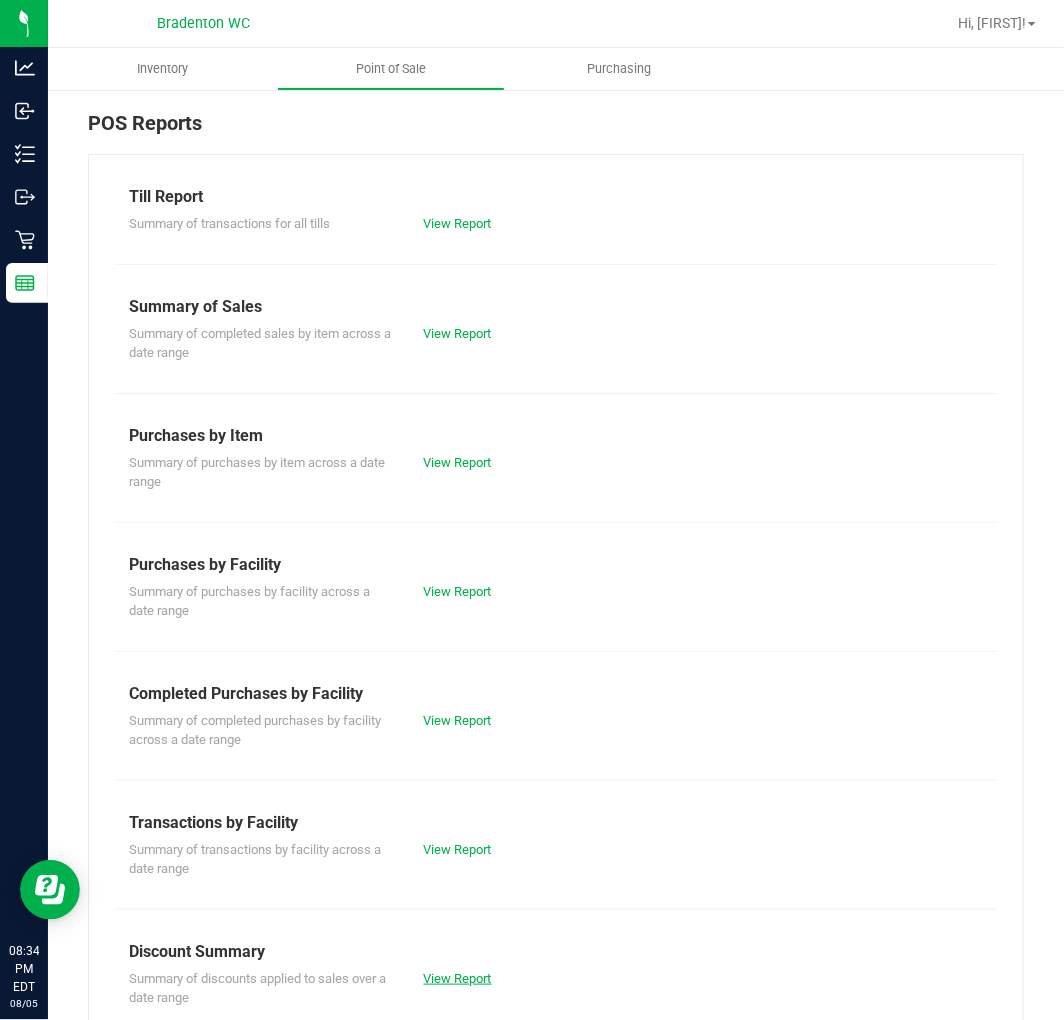 click on "View Report" at bounding box center [458, 978] 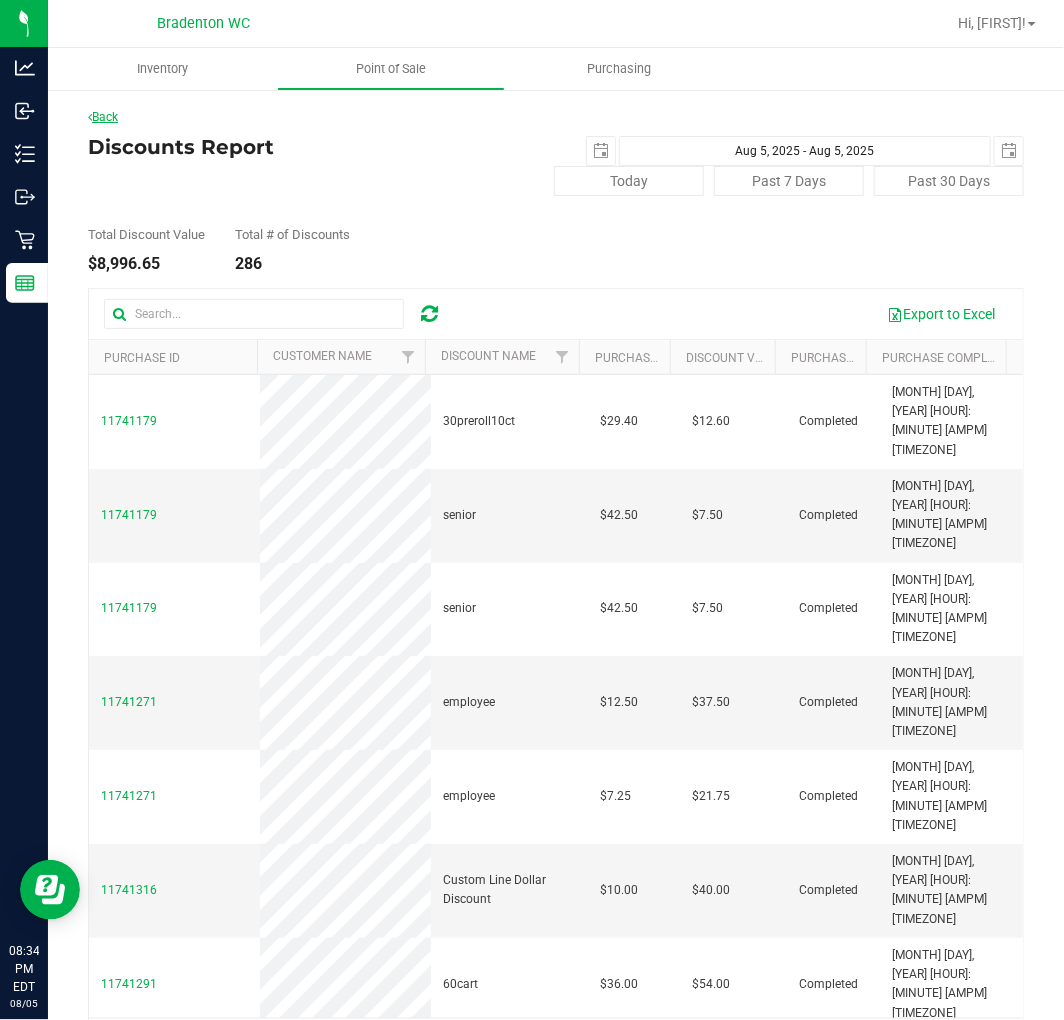 click on "Back" at bounding box center [103, 117] 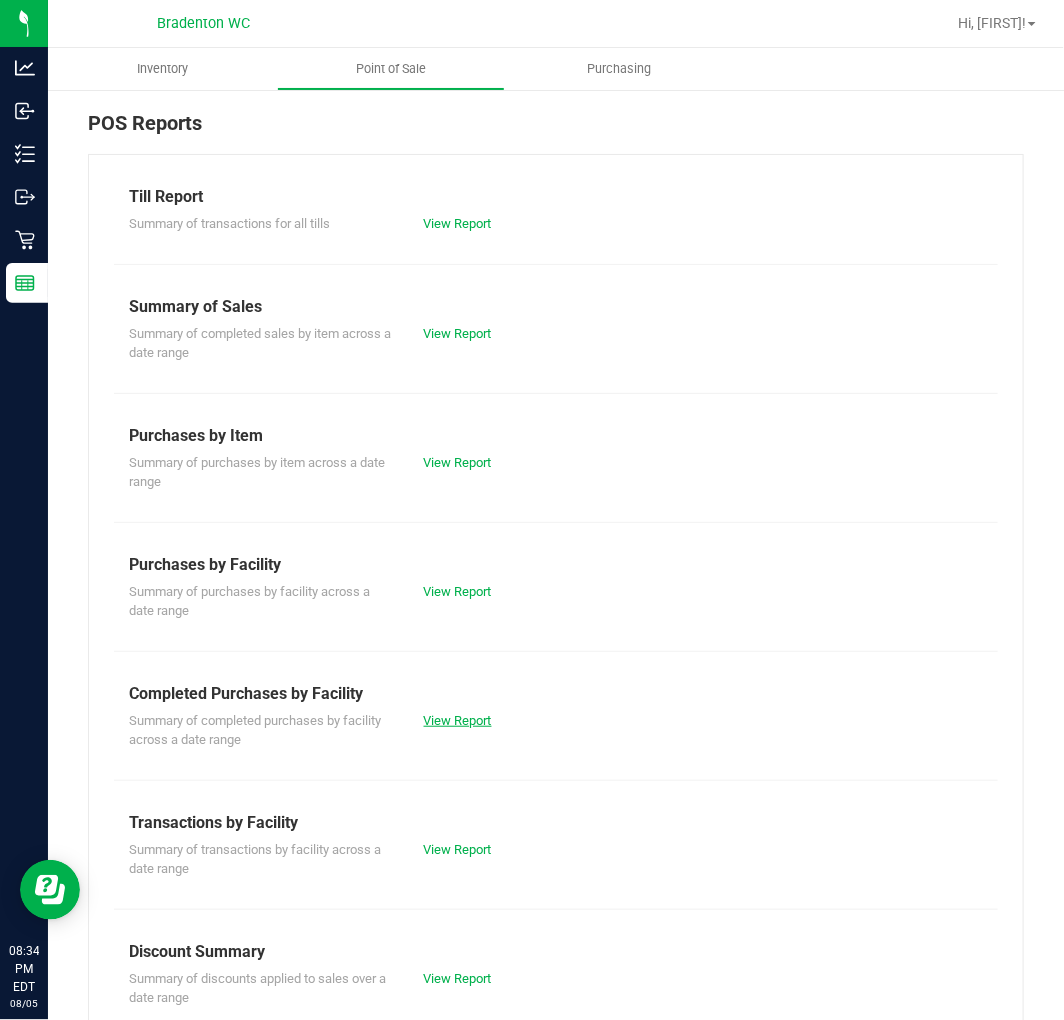 click on "View Report" at bounding box center (458, 720) 